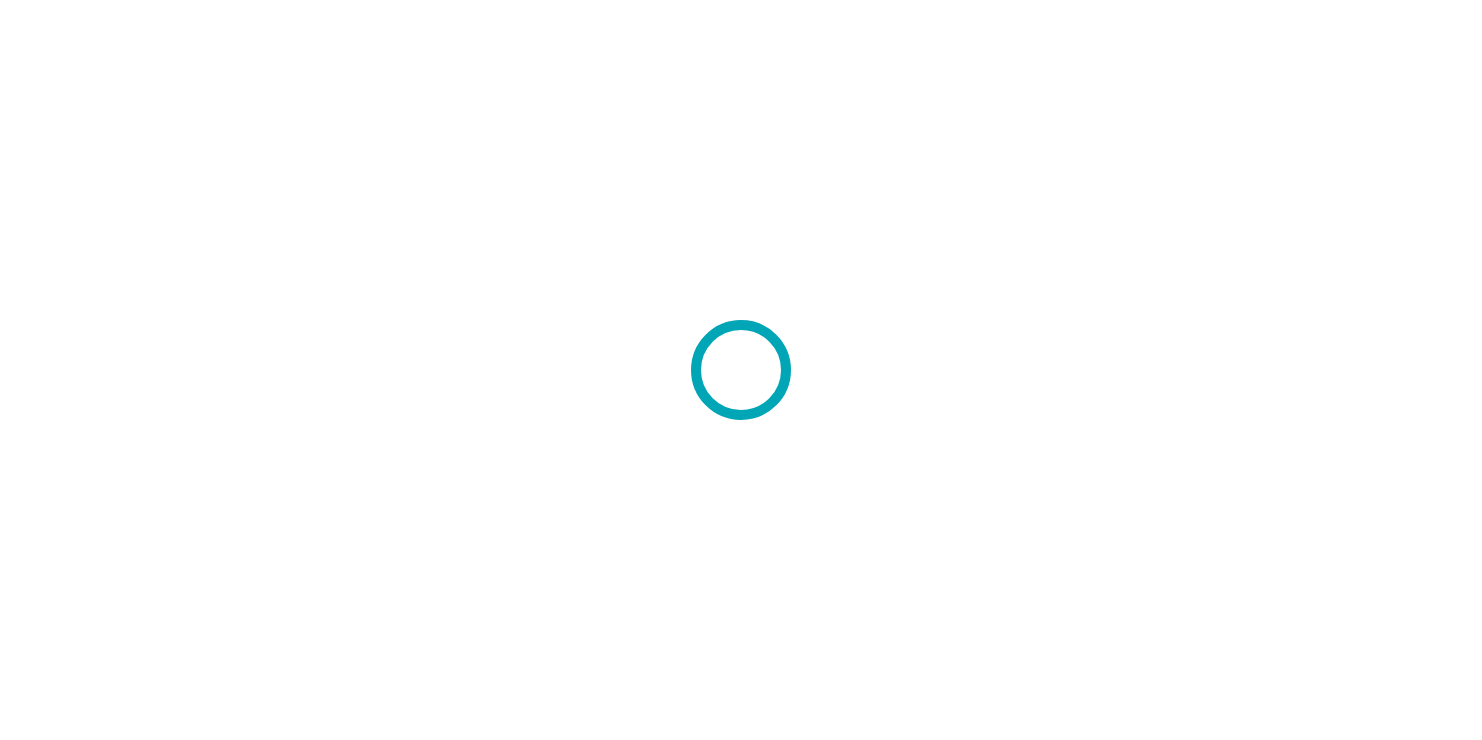 scroll, scrollTop: 0, scrollLeft: 0, axis: both 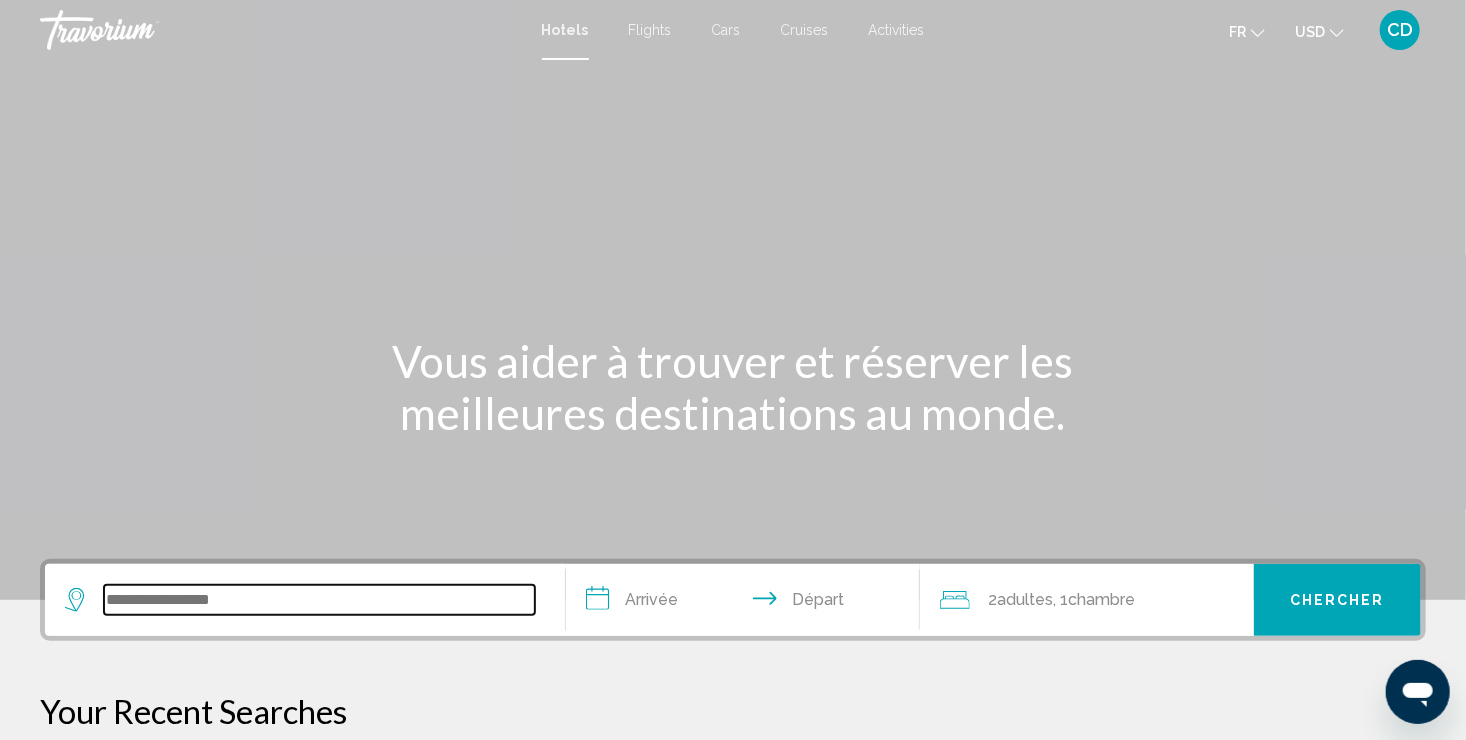 click at bounding box center (319, 600) 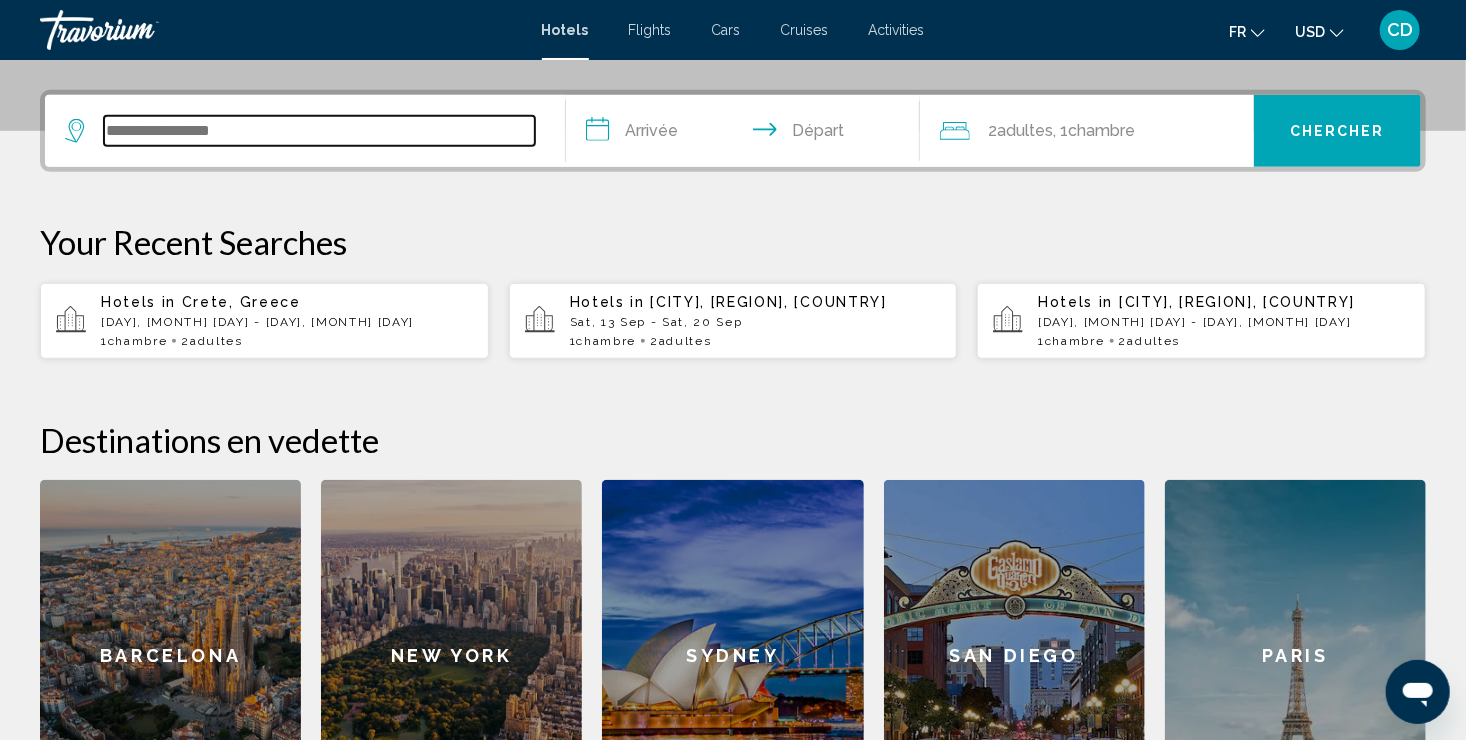 scroll, scrollTop: 493, scrollLeft: 0, axis: vertical 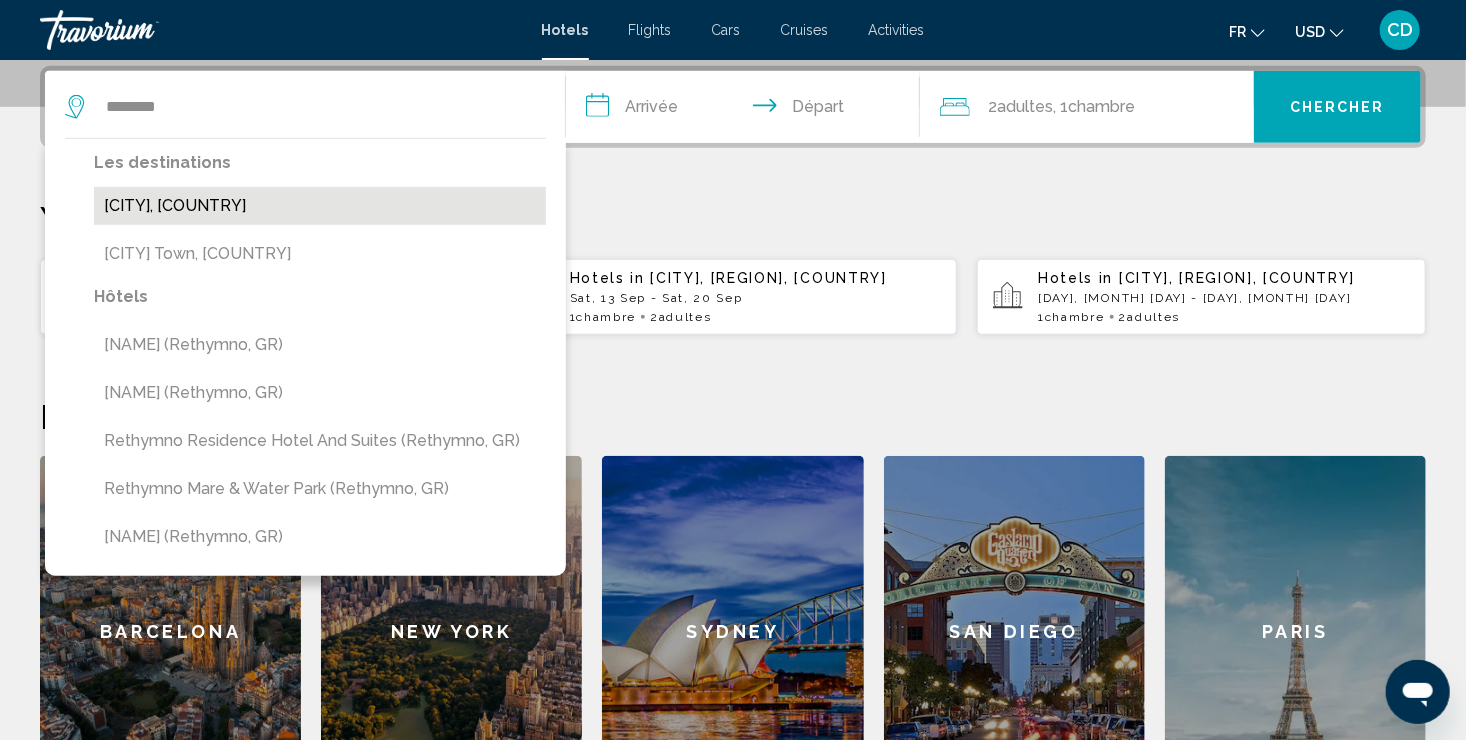 click on "[CITY], [COUNTRY]" at bounding box center [320, 206] 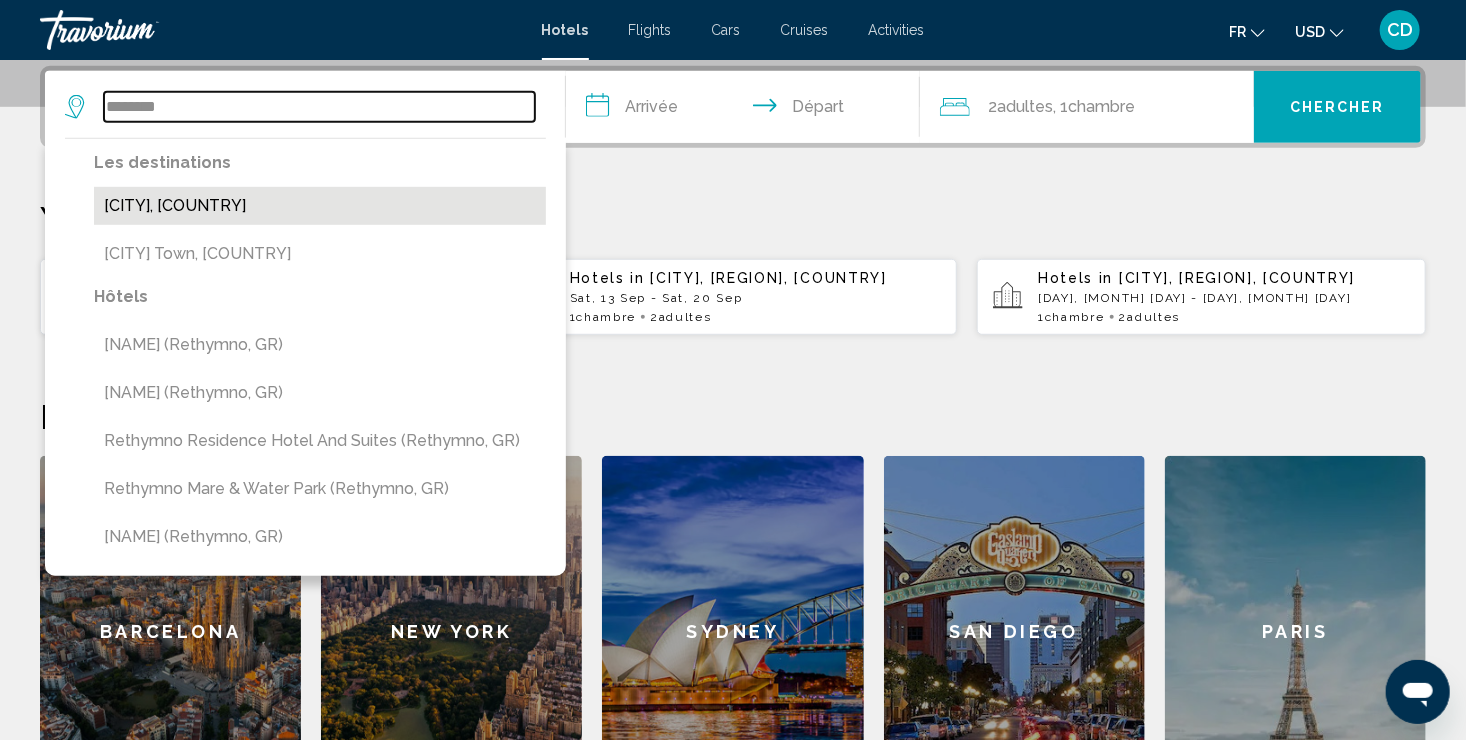type on "**********" 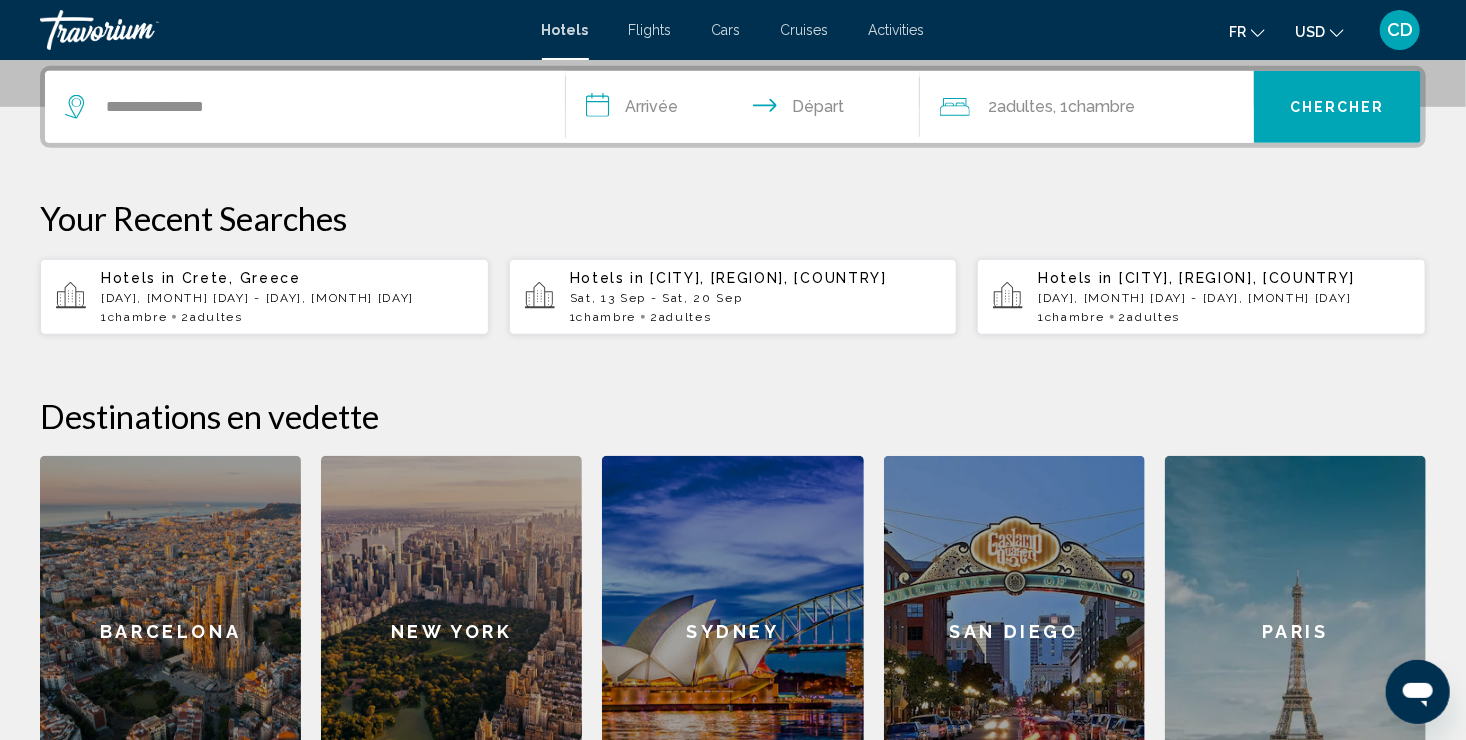click on "**********" at bounding box center (747, 110) 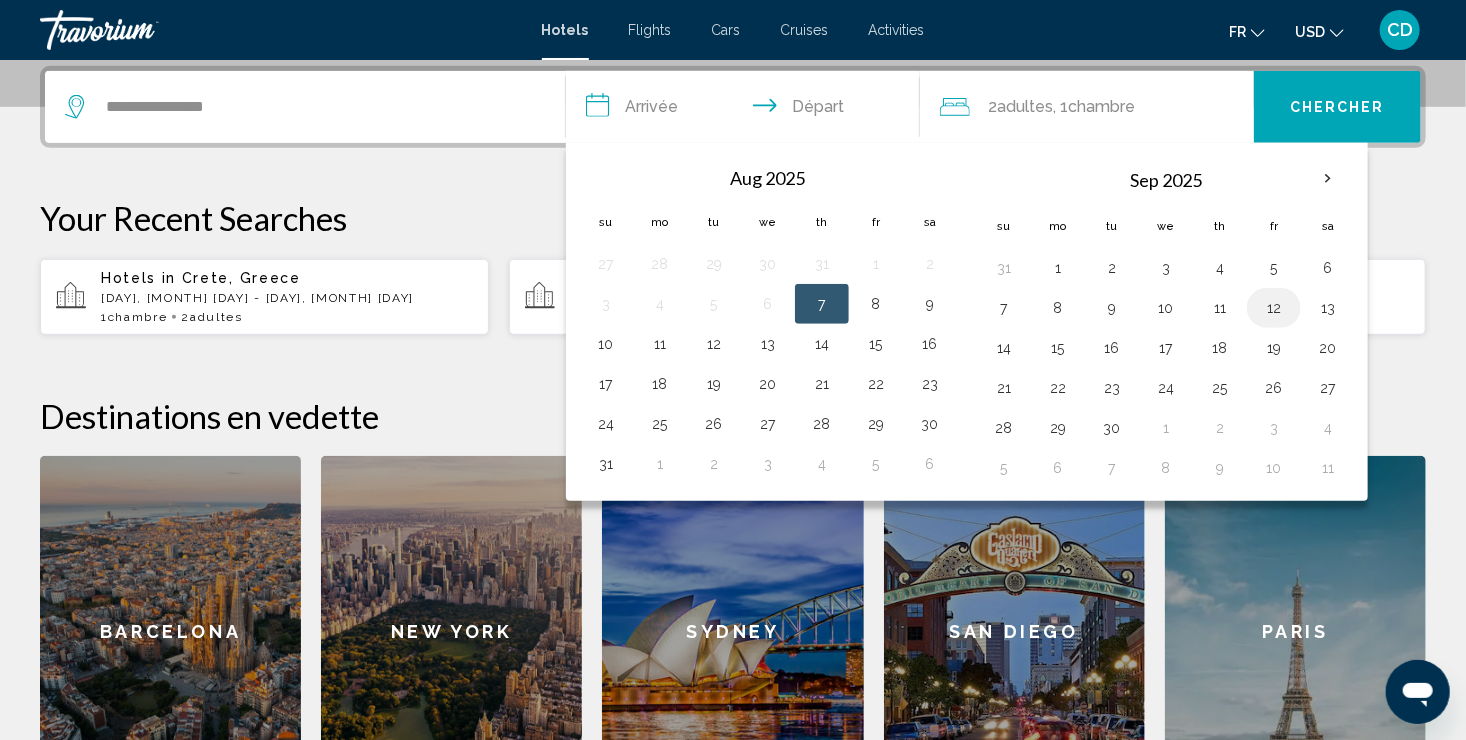click on "12" at bounding box center (1274, 308) 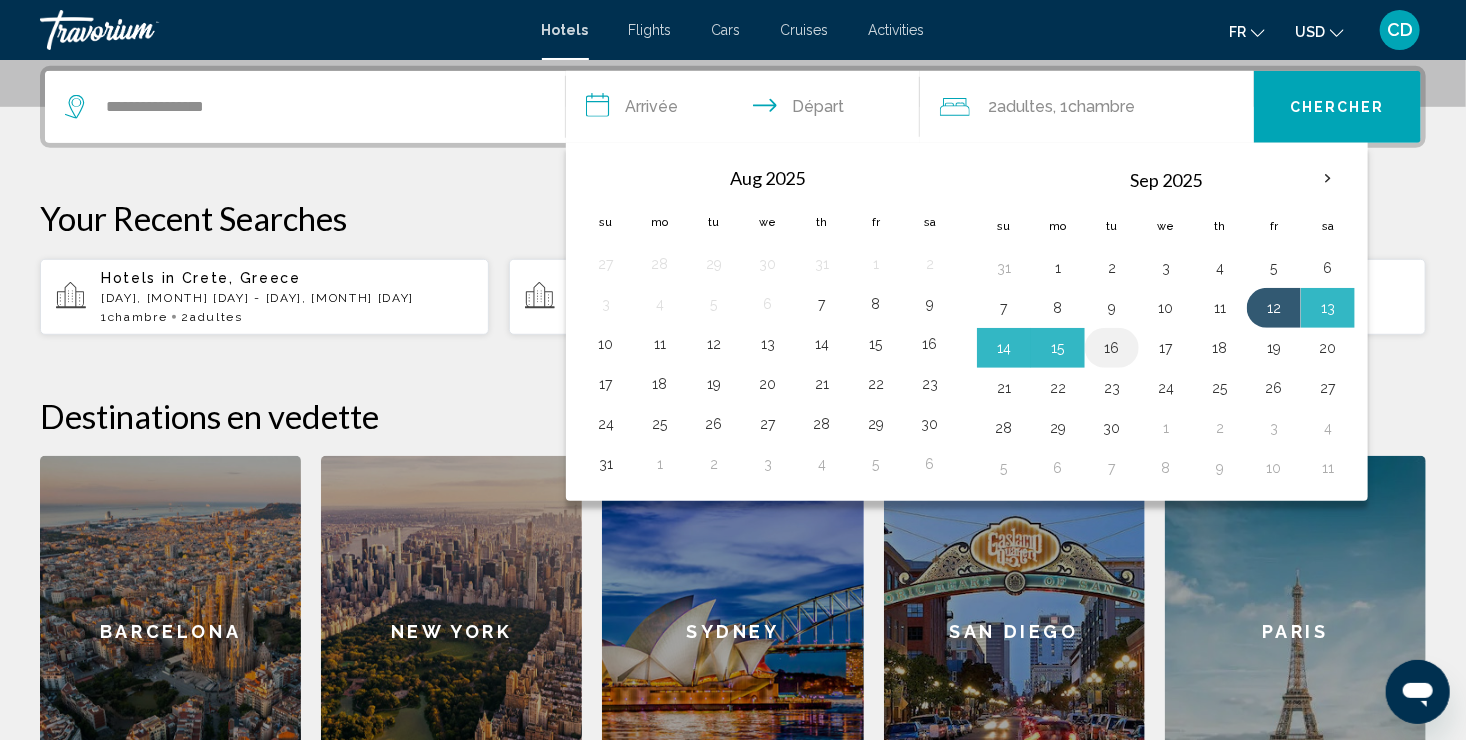 click on "16" at bounding box center [1112, 348] 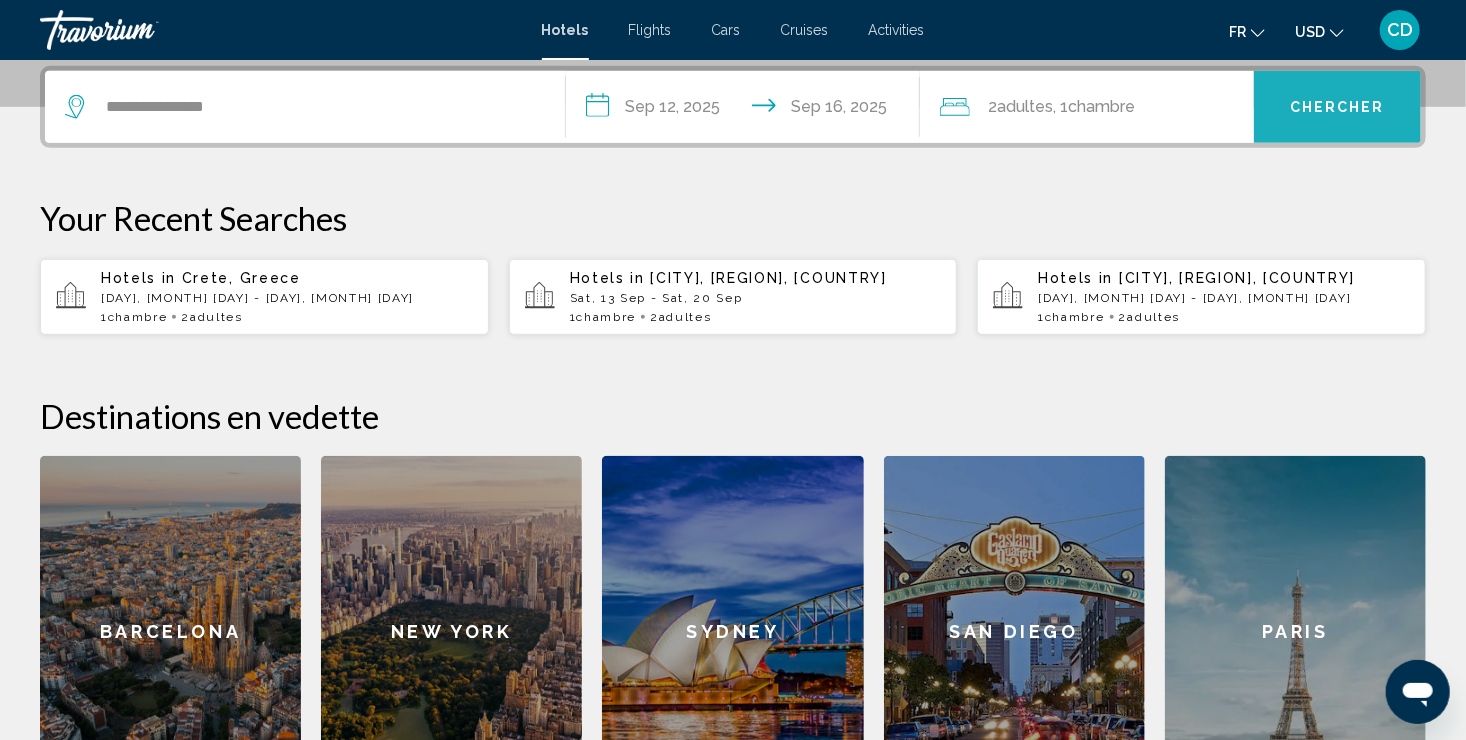 click on "Chercher" at bounding box center [1337, 107] 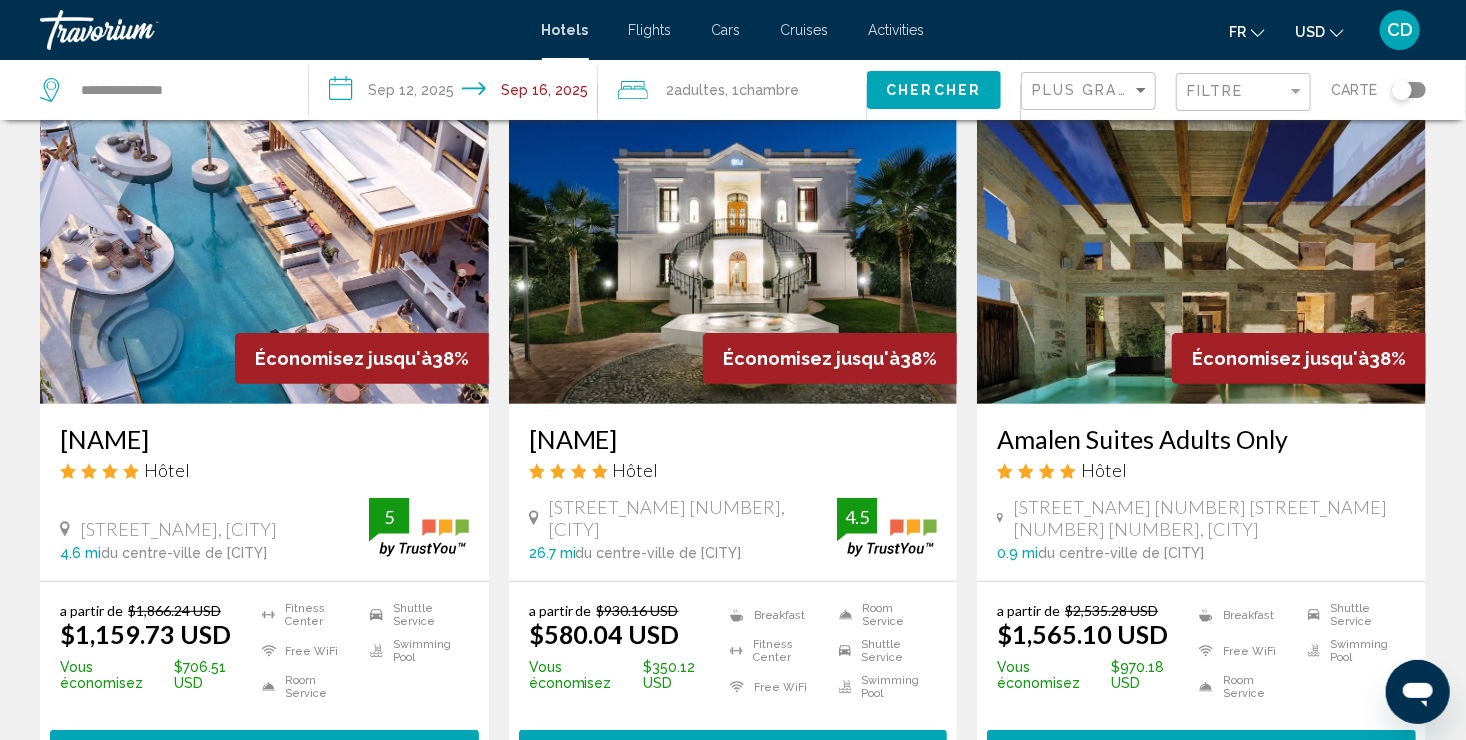 scroll, scrollTop: 0, scrollLeft: 0, axis: both 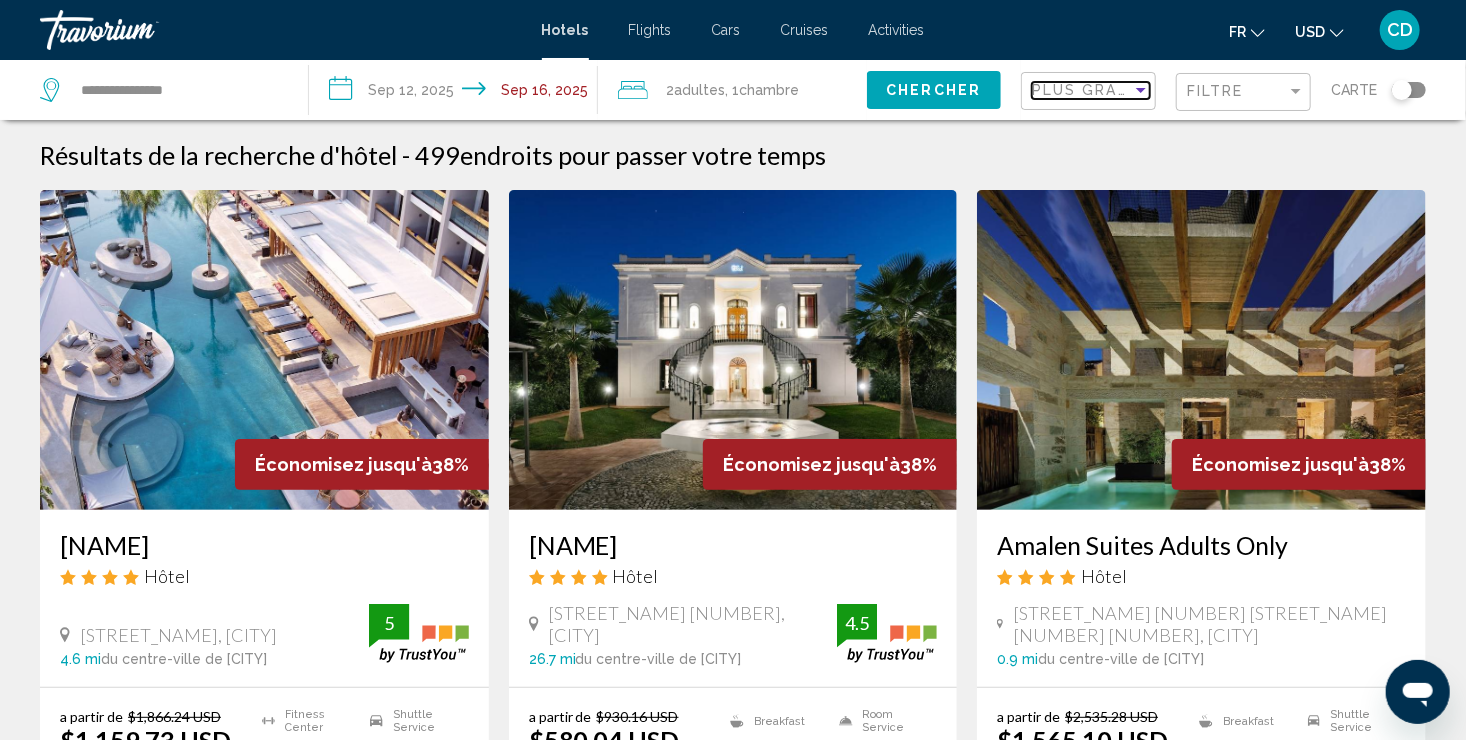click at bounding box center (1141, 90) 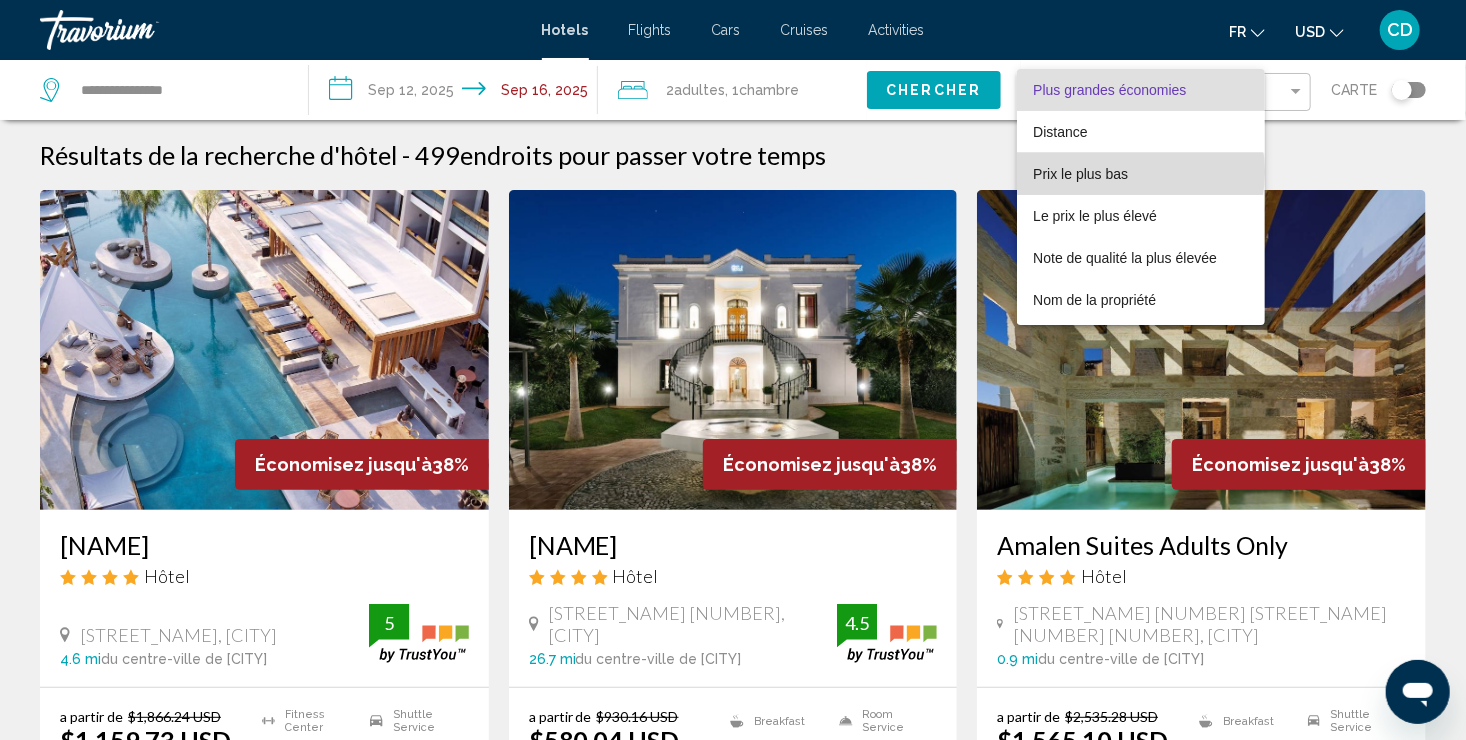 click on "Prix le plus bas" at bounding box center [1080, 174] 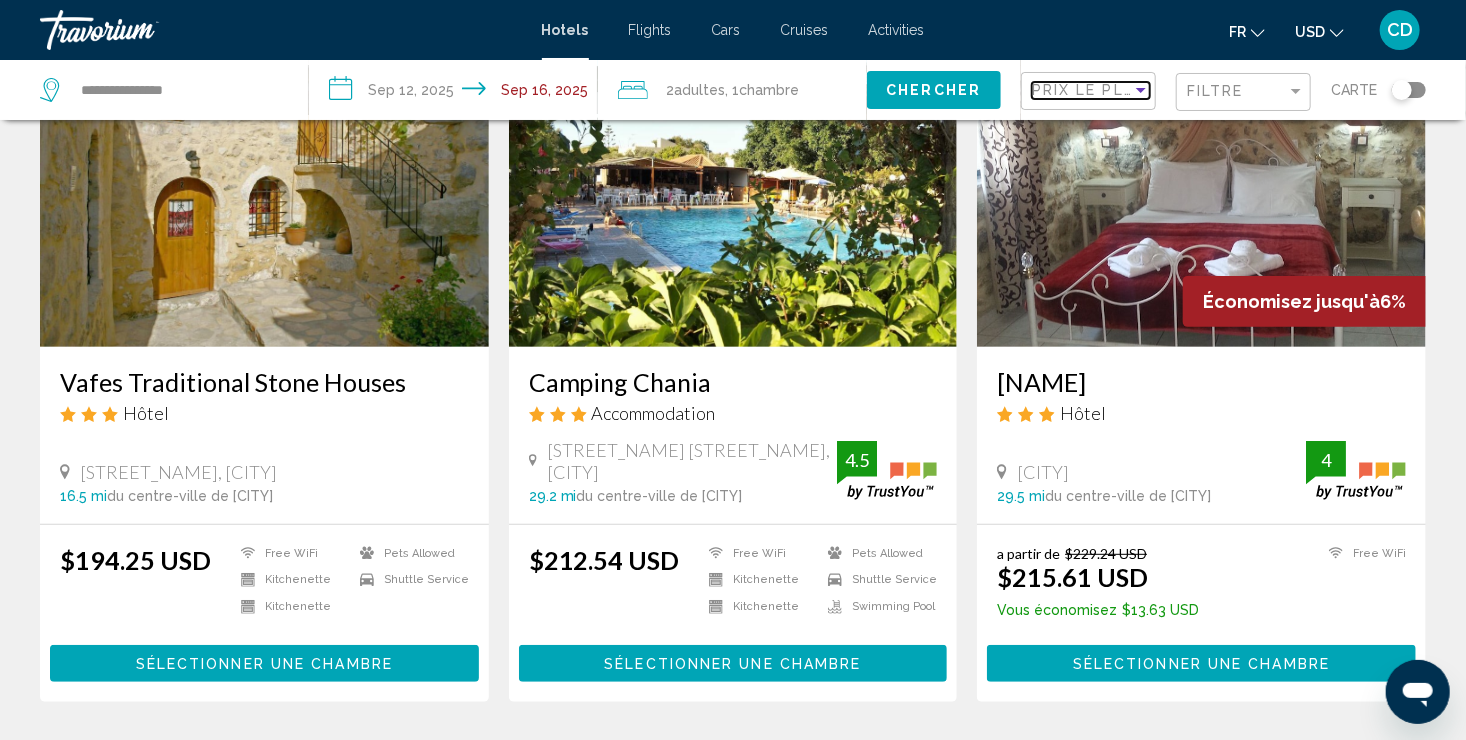 scroll, scrollTop: 135, scrollLeft: 0, axis: vertical 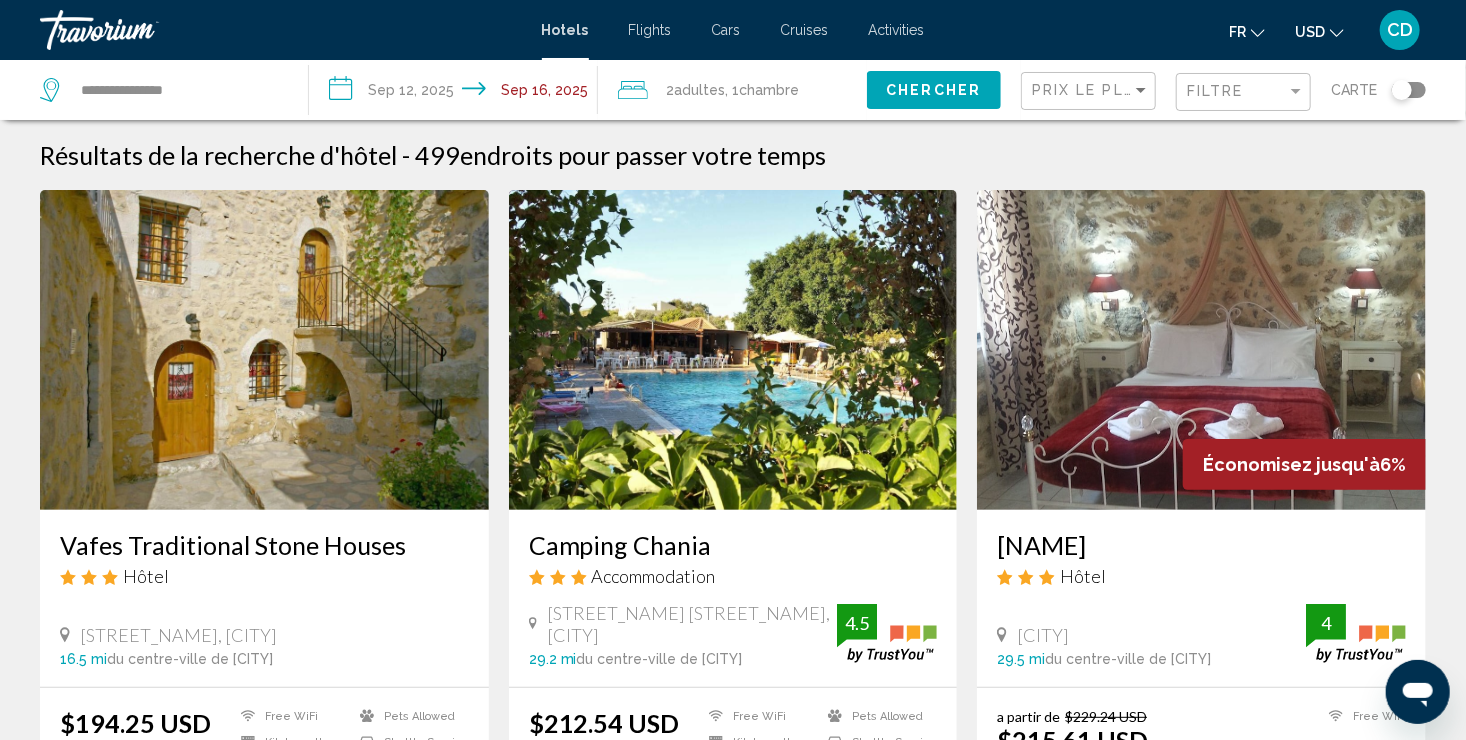 click at bounding box center (264, 350) 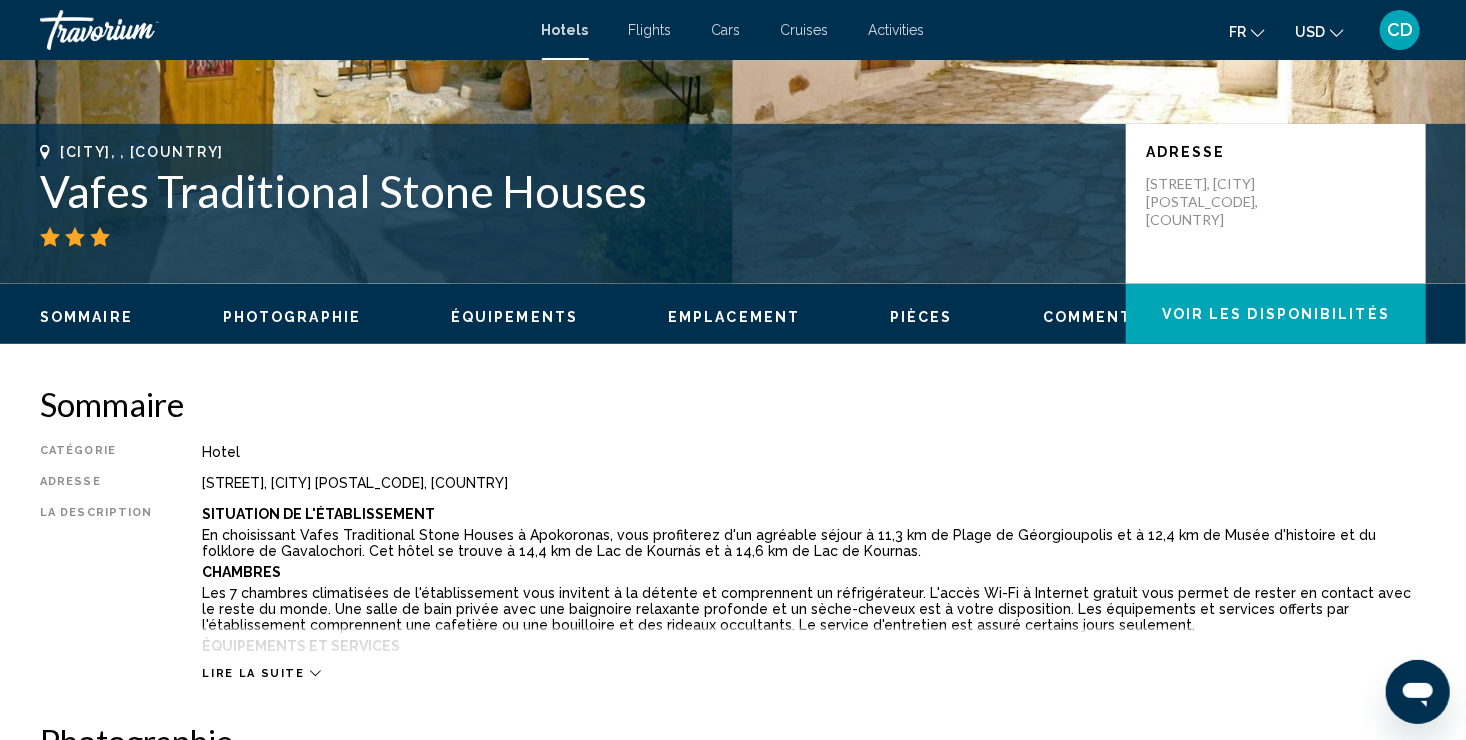 scroll, scrollTop: 0, scrollLeft: 0, axis: both 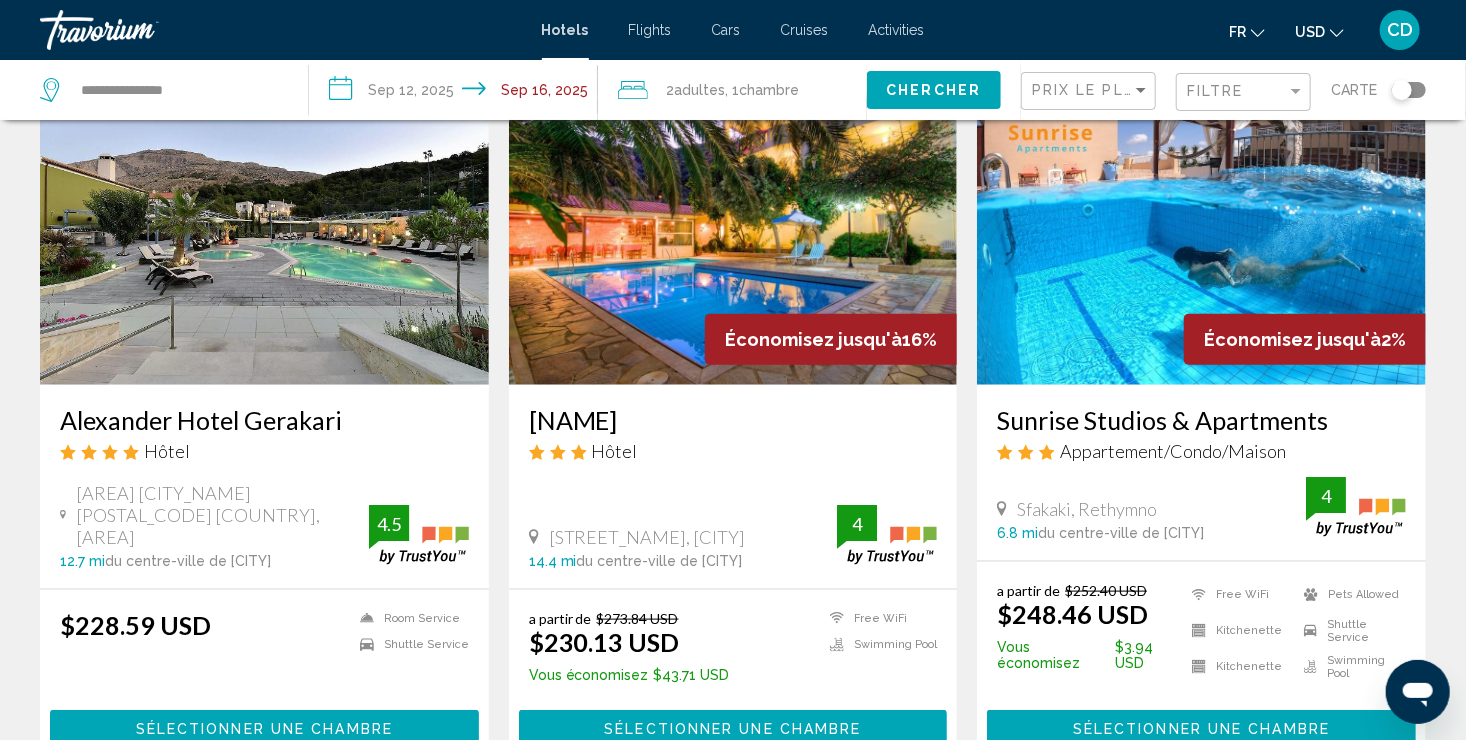 click on "[NAME]" at bounding box center [733, 420] 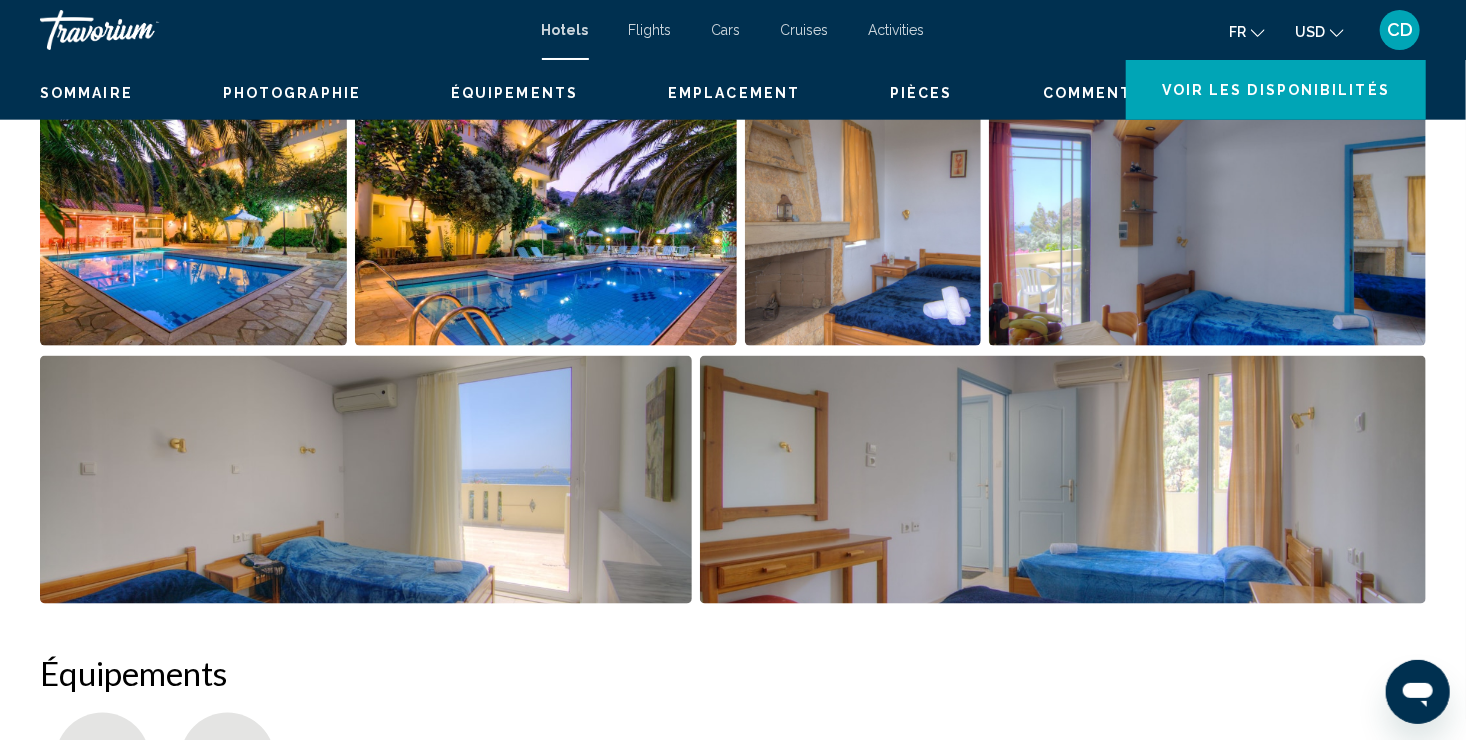 scroll, scrollTop: 0, scrollLeft: 0, axis: both 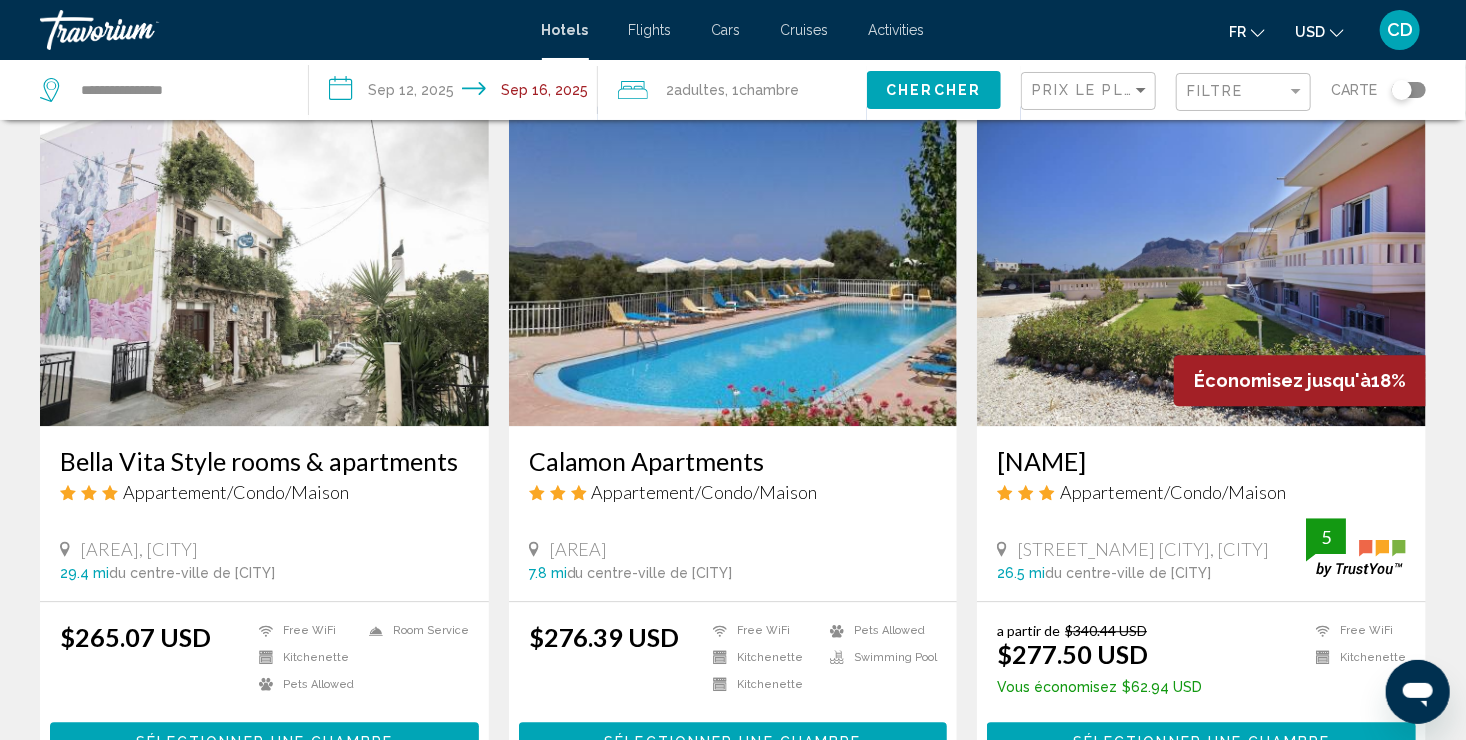 click on "[NAME]" at bounding box center [1201, 461] 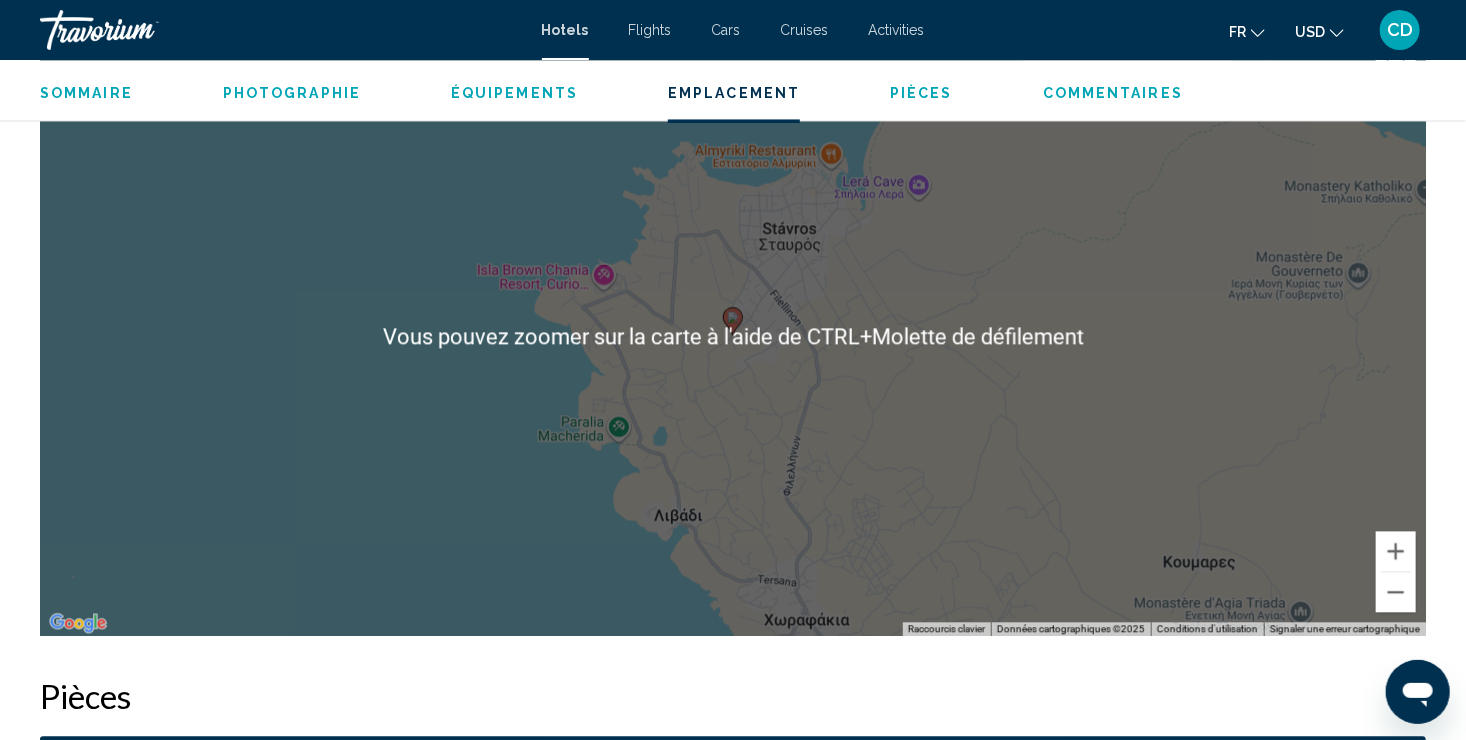 scroll, scrollTop: 1978, scrollLeft: 0, axis: vertical 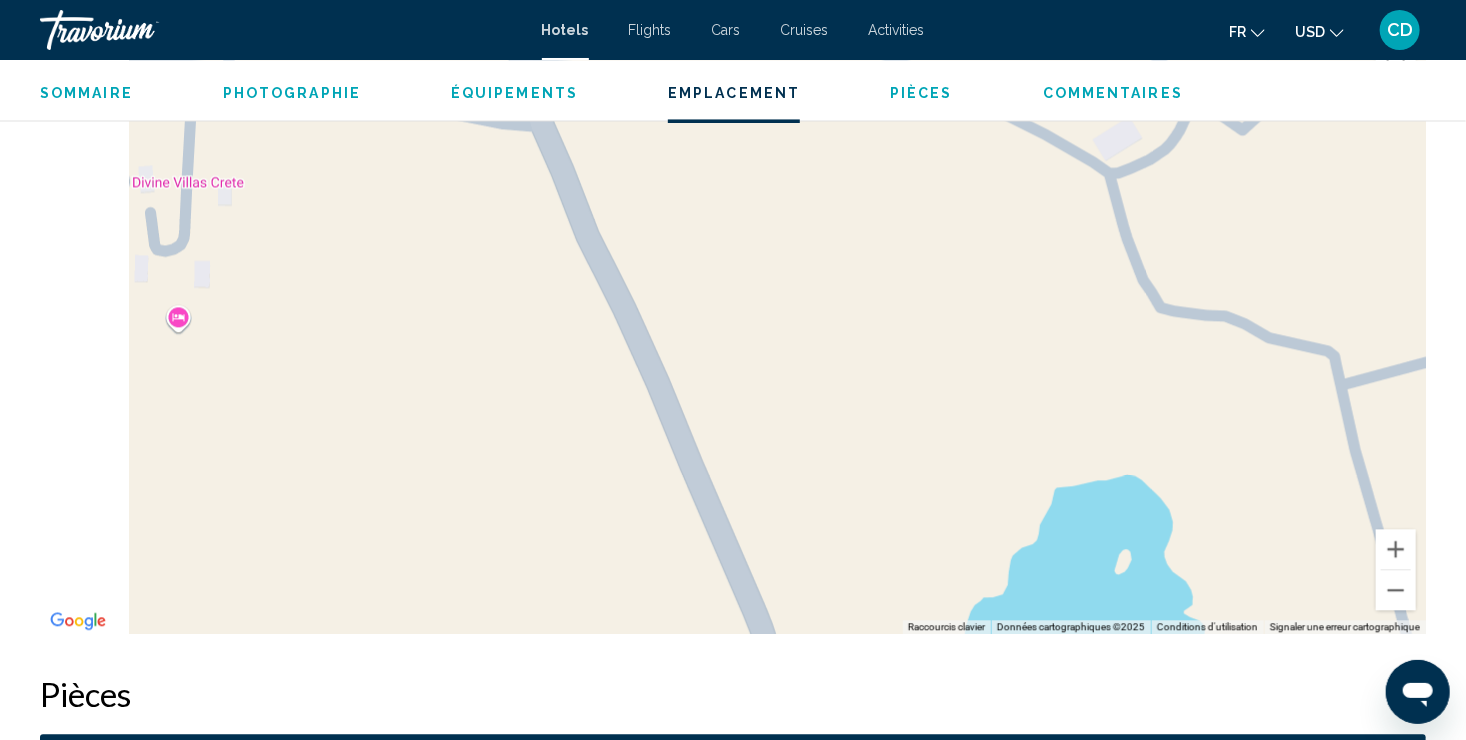 drag, startPoint x: 681, startPoint y: 407, endPoint x: 1432, endPoint y: 196, distance: 780.0782 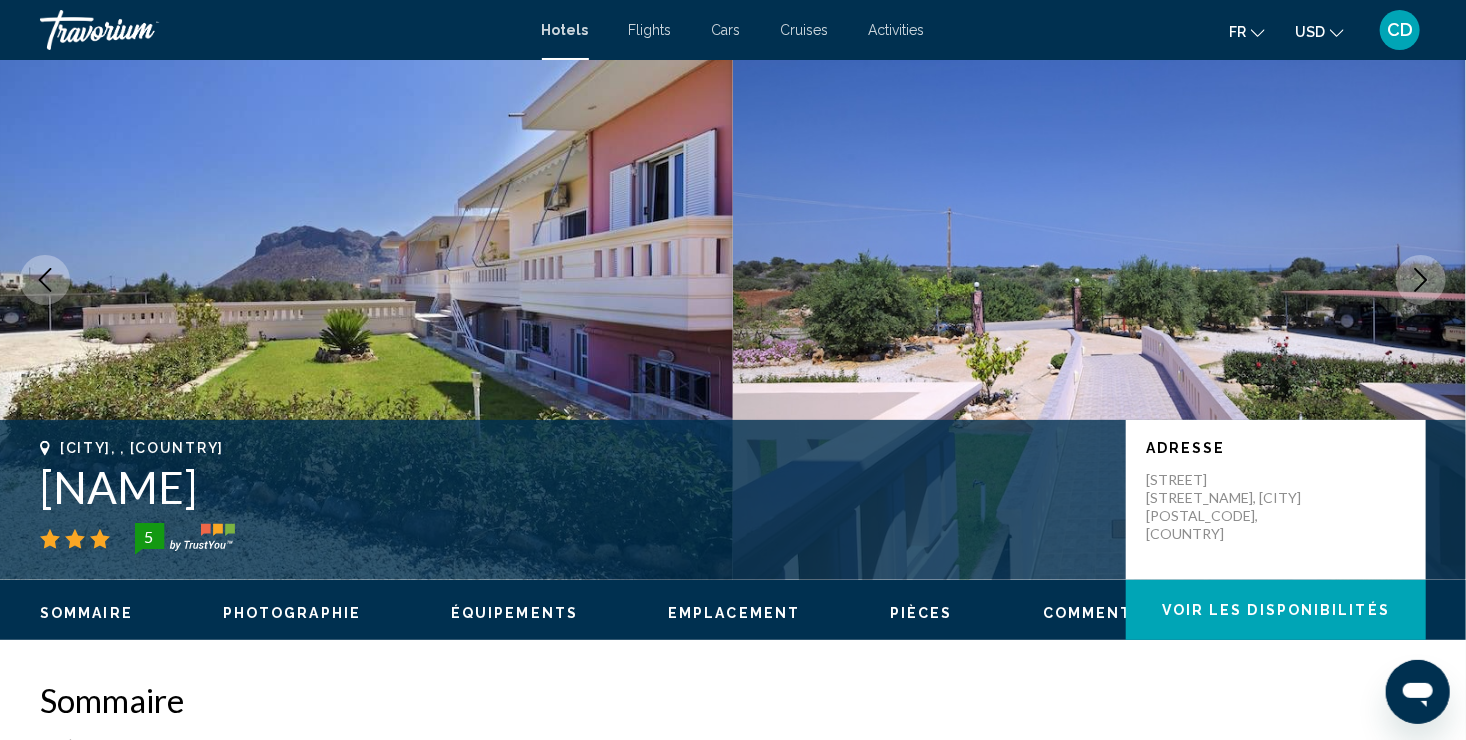 scroll, scrollTop: 0, scrollLeft: 0, axis: both 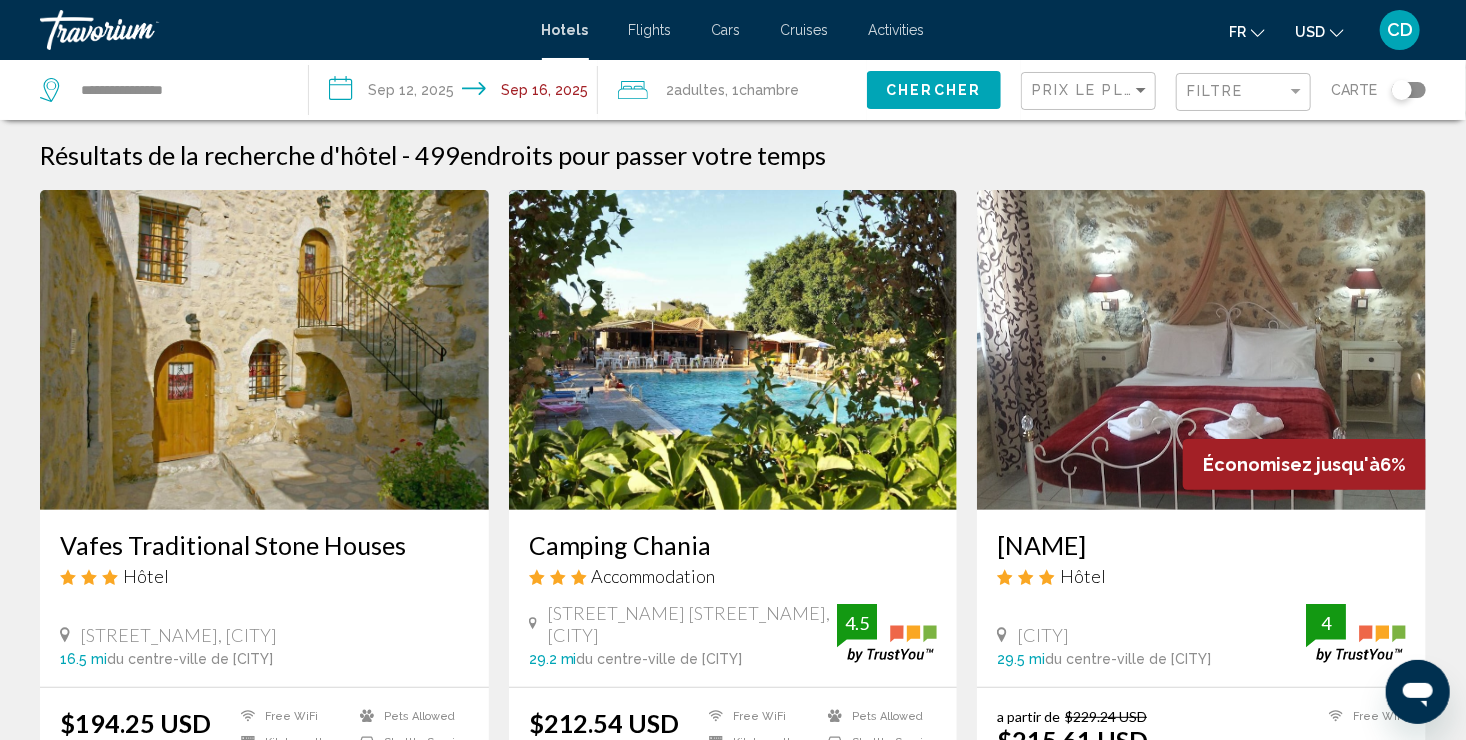 click on "Flights" at bounding box center [650, 30] 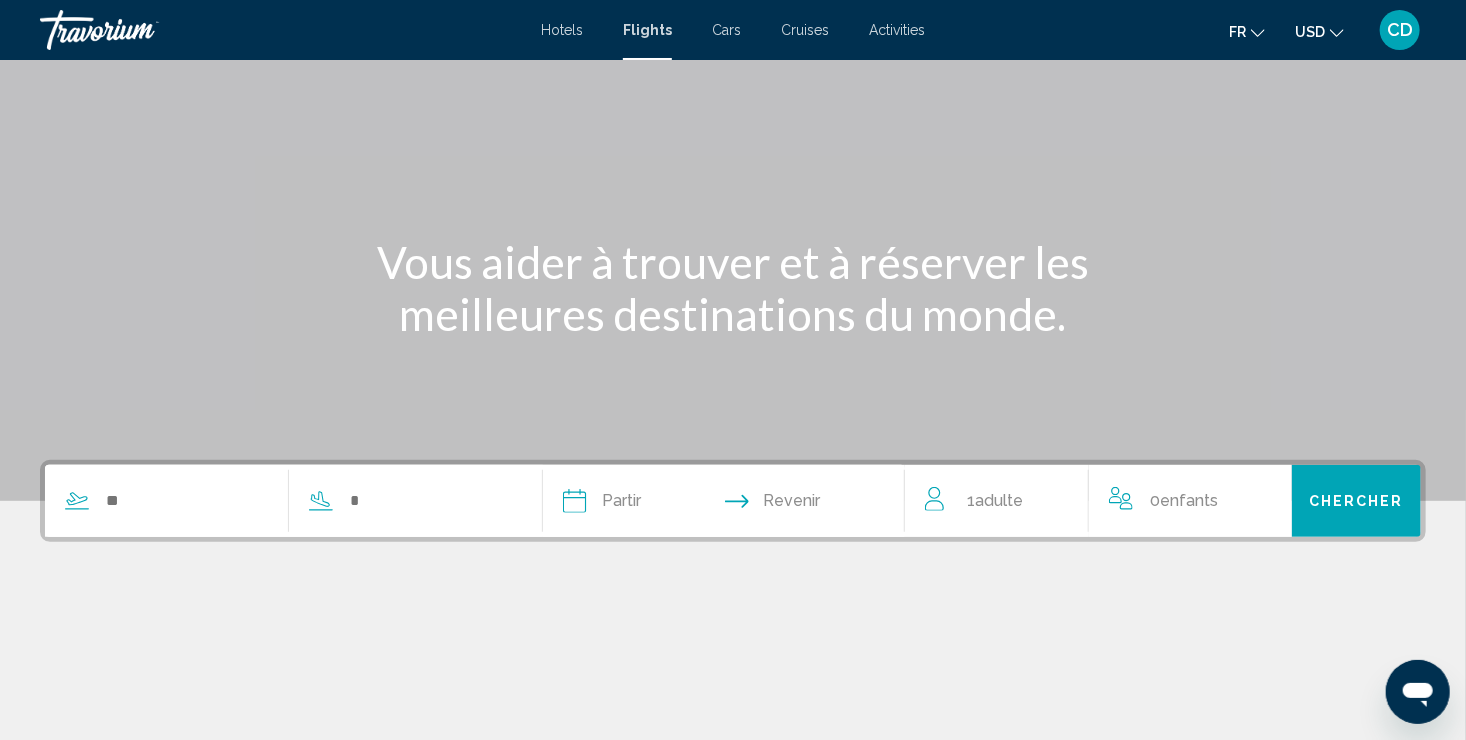 scroll, scrollTop: 103, scrollLeft: 0, axis: vertical 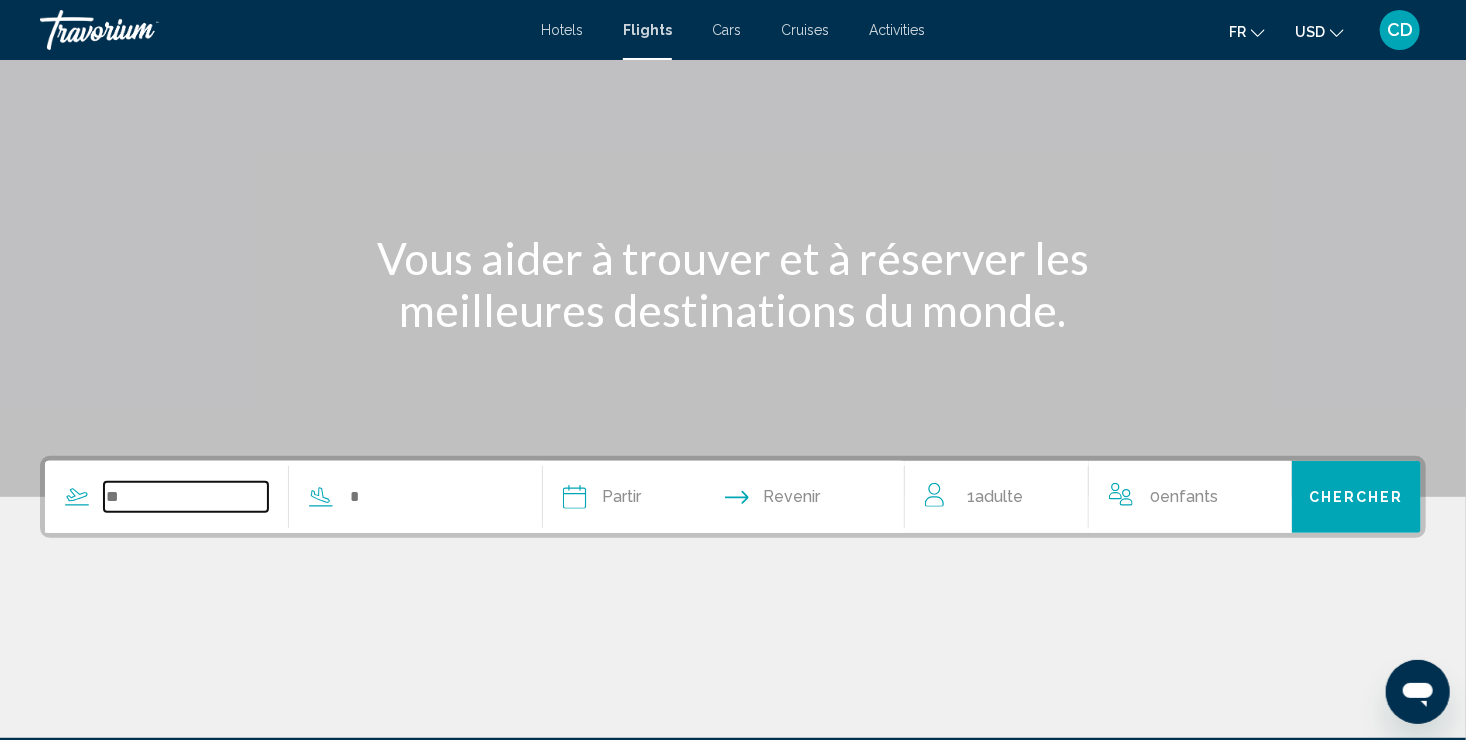click at bounding box center (186, 497) 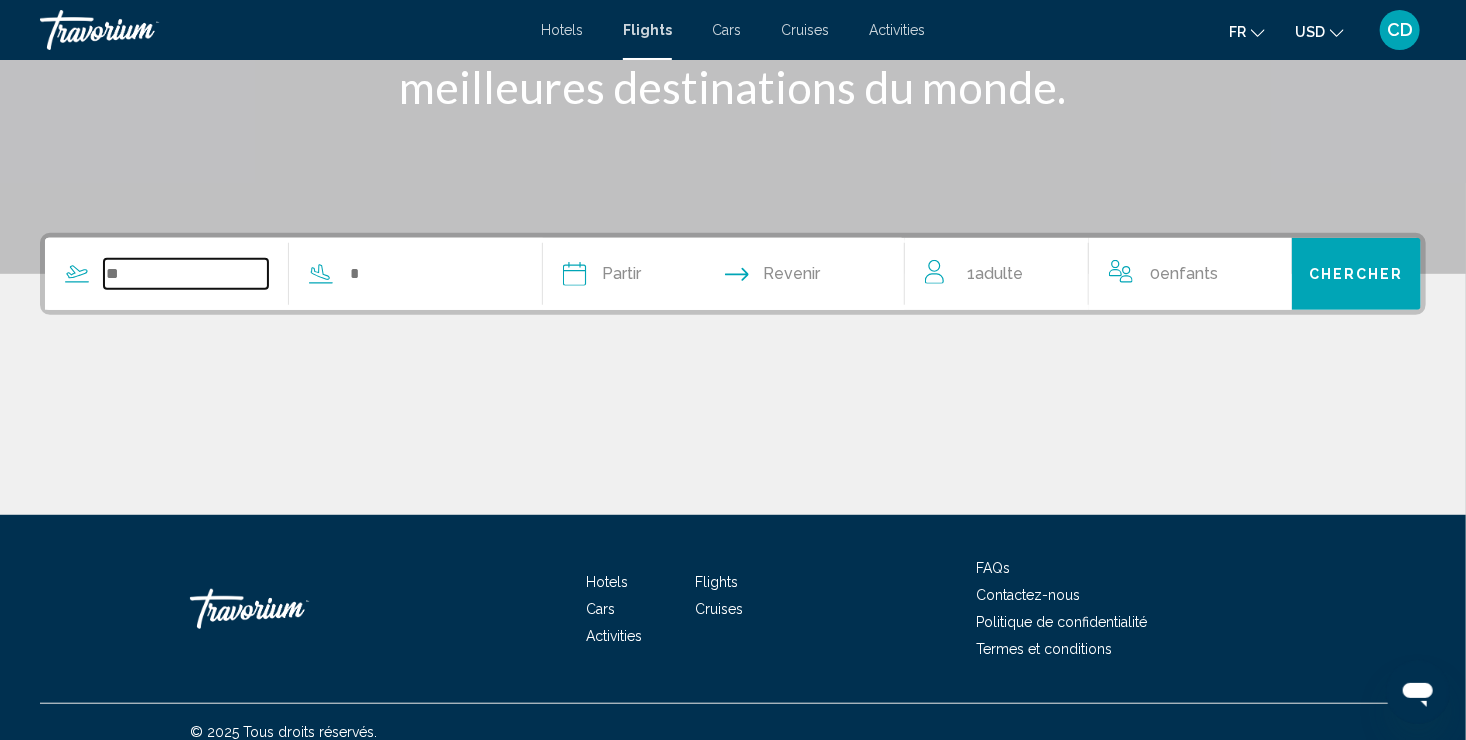 scroll, scrollTop: 345, scrollLeft: 0, axis: vertical 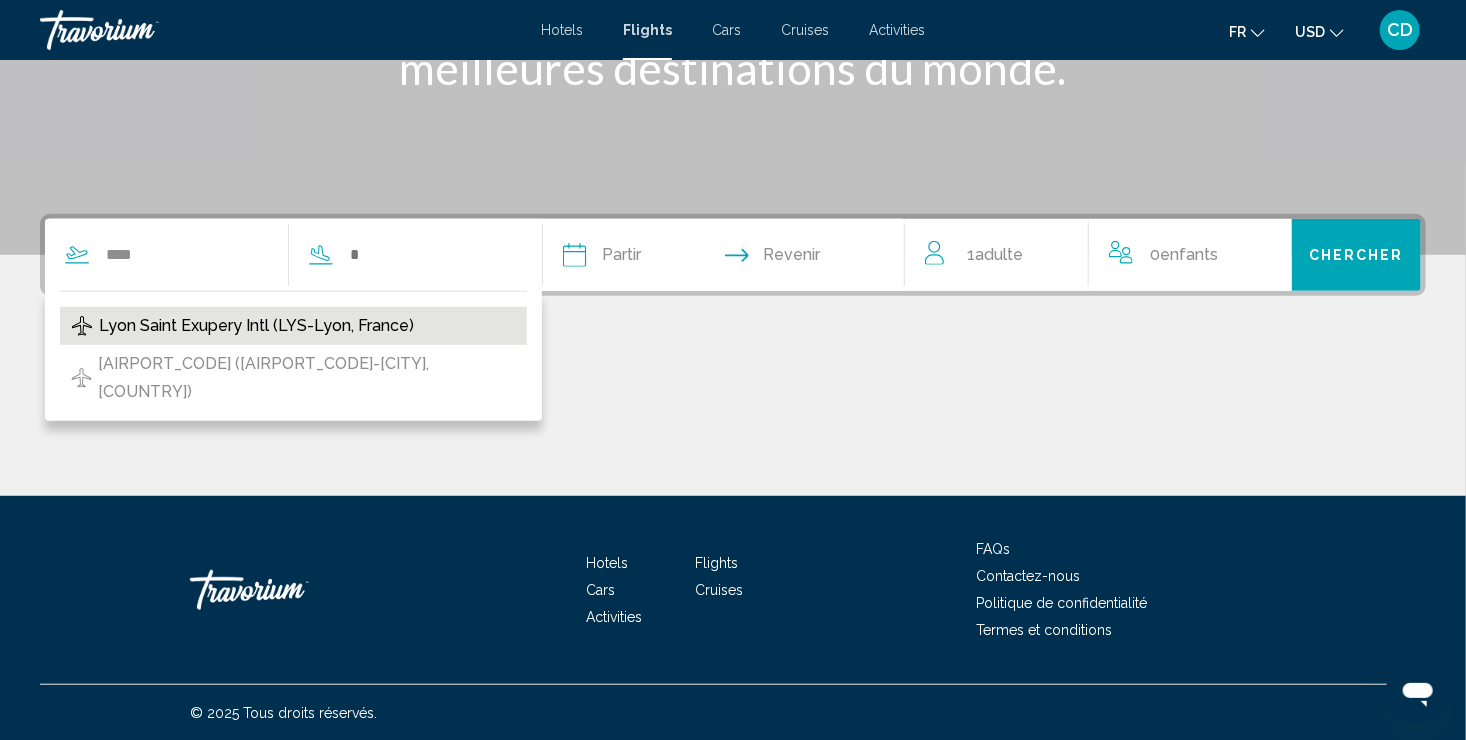 click on "Lyon Saint Exupery Intl (LYS-Lyon, France)" at bounding box center (256, 326) 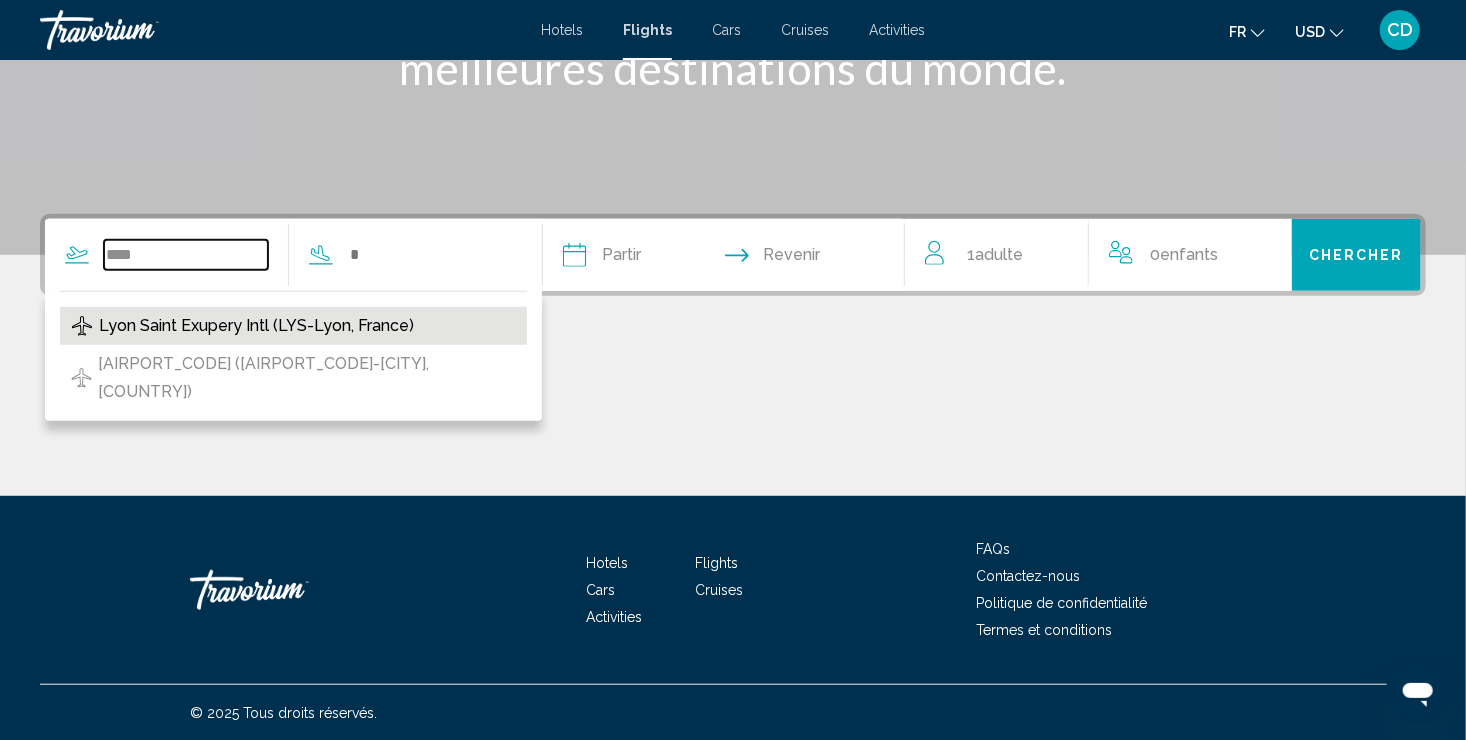 type on "**********" 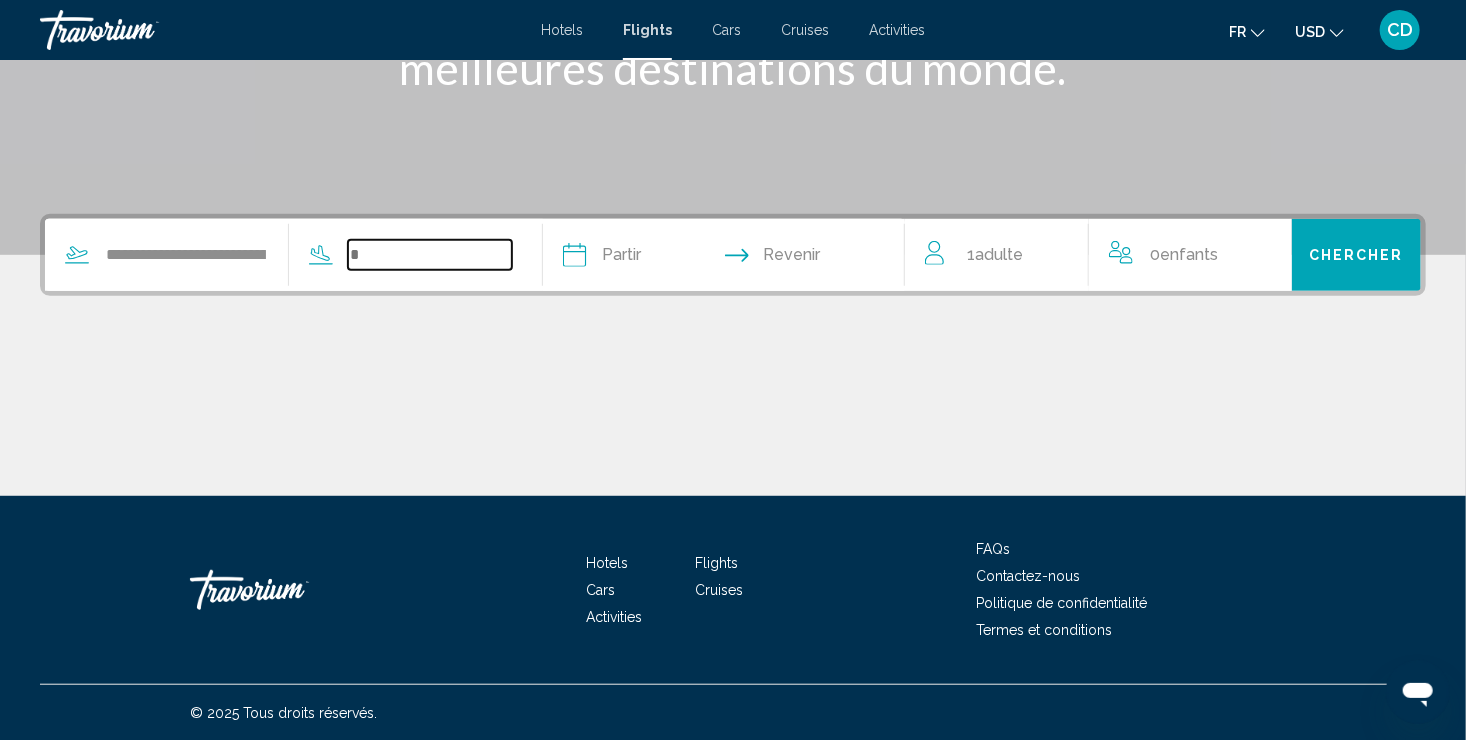 click at bounding box center [430, 255] 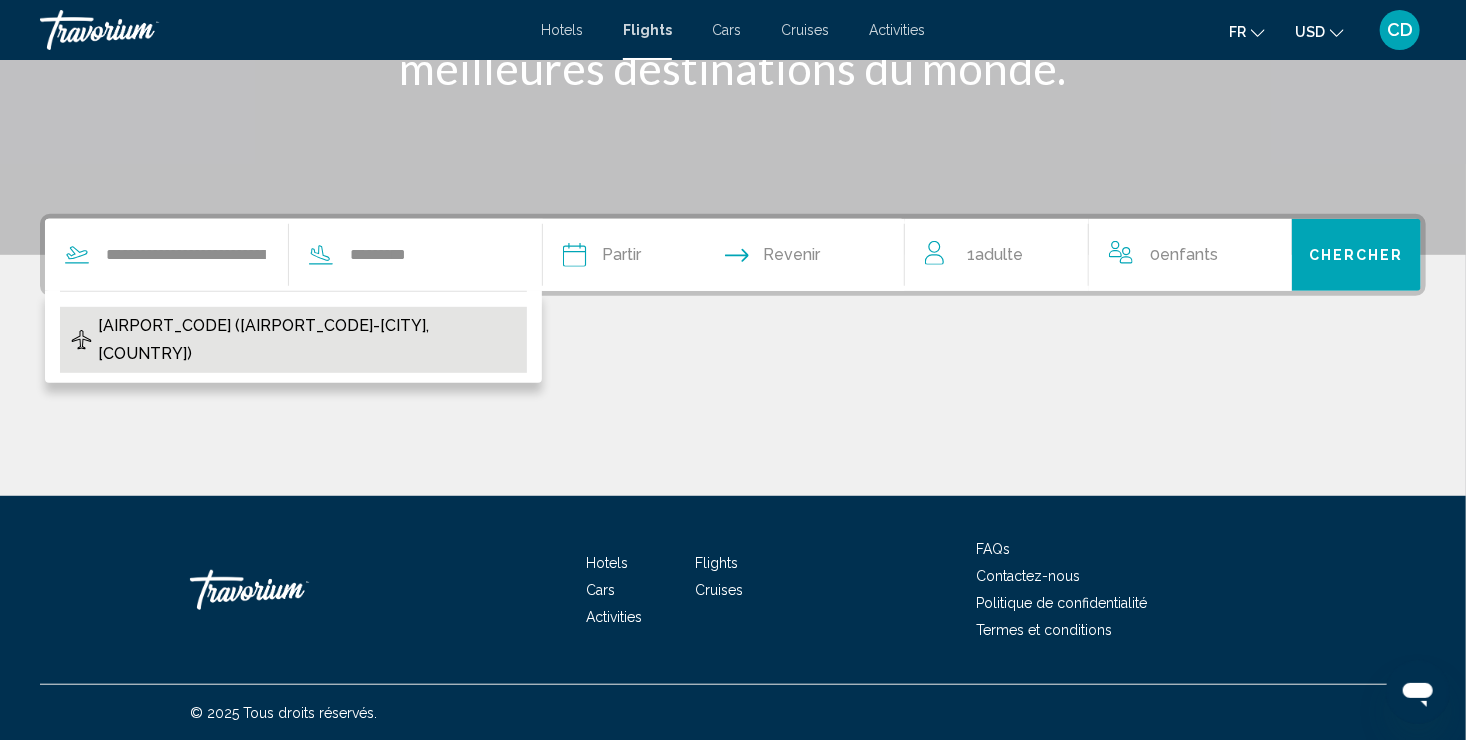 click on "[AIRPORT_CODE] ([AIRPORT_CODE]-[CITY], [COUNTRY])" at bounding box center [307, 340] 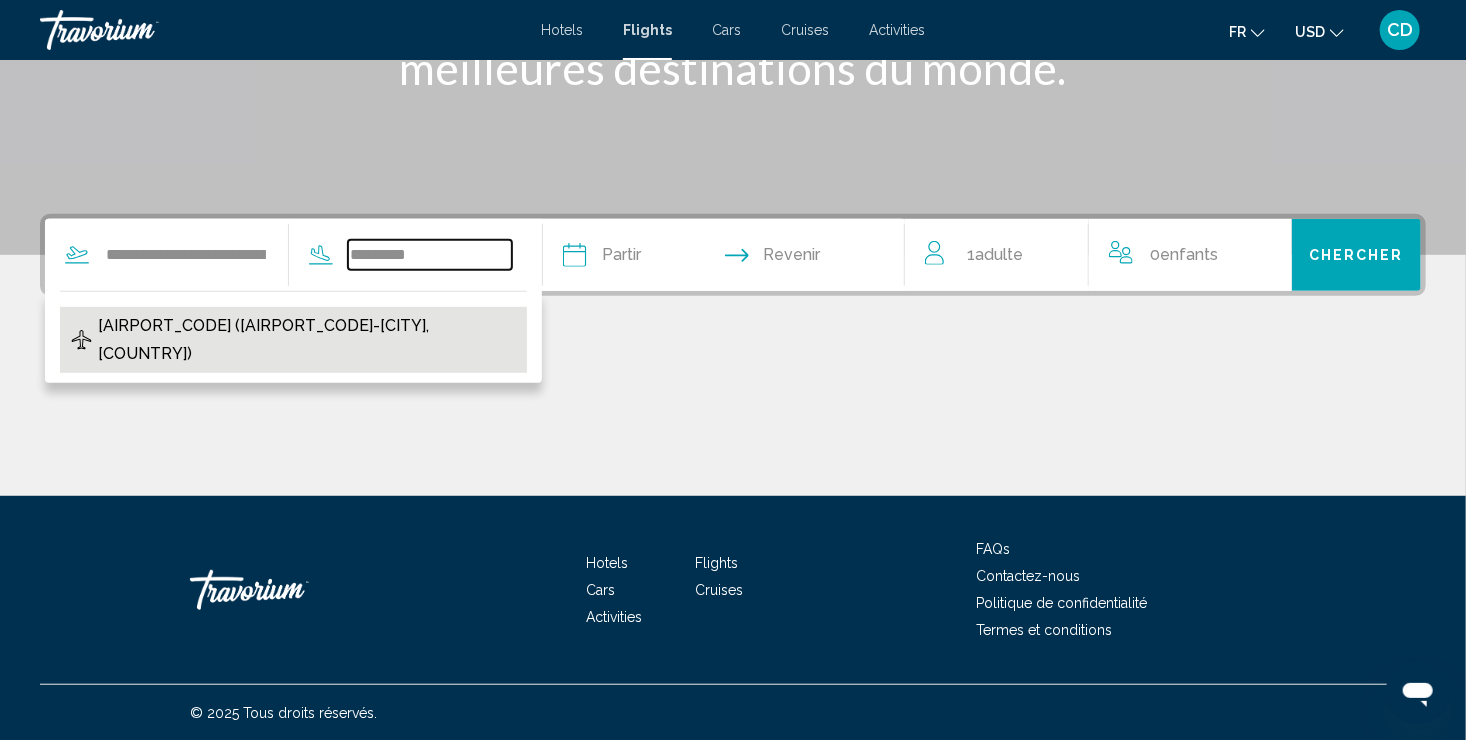 type on "**********" 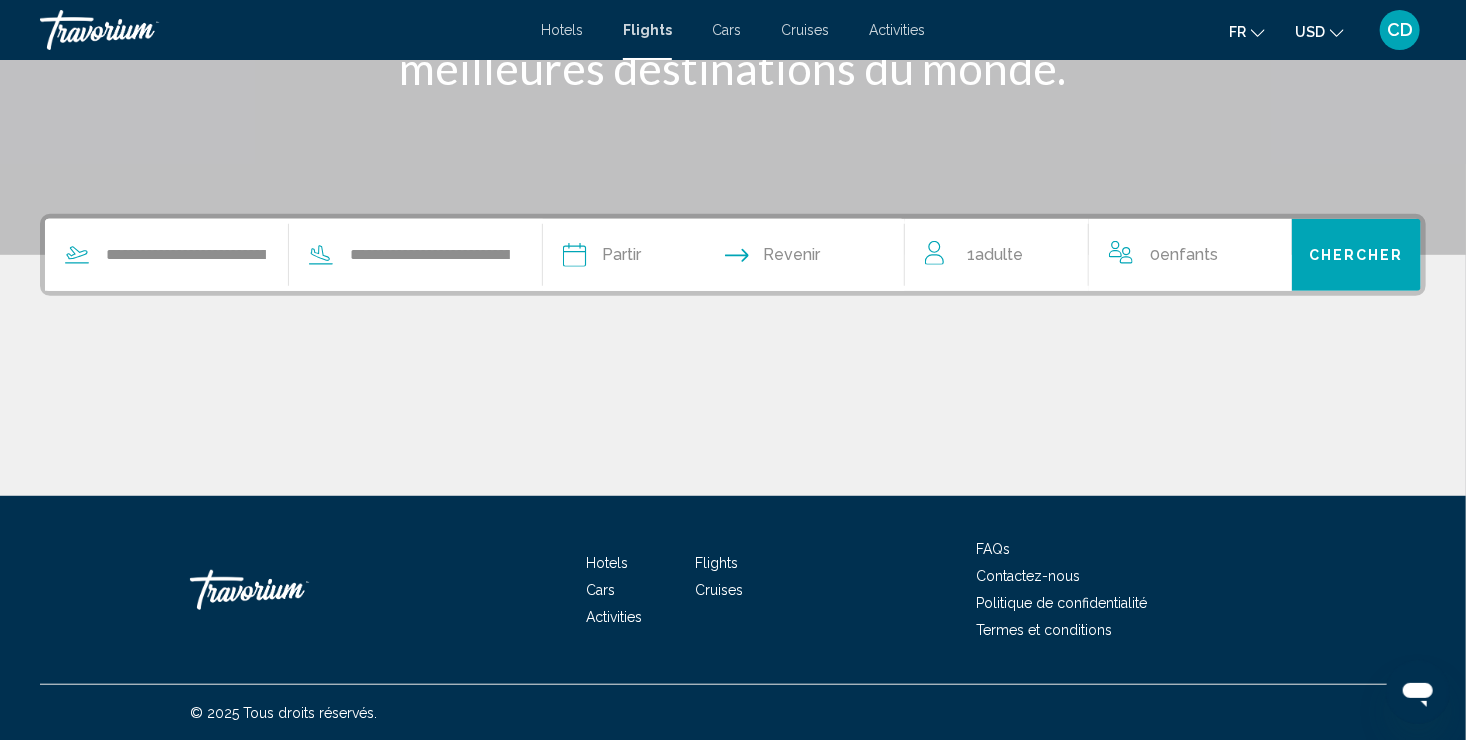 click at bounding box center [647, 258] 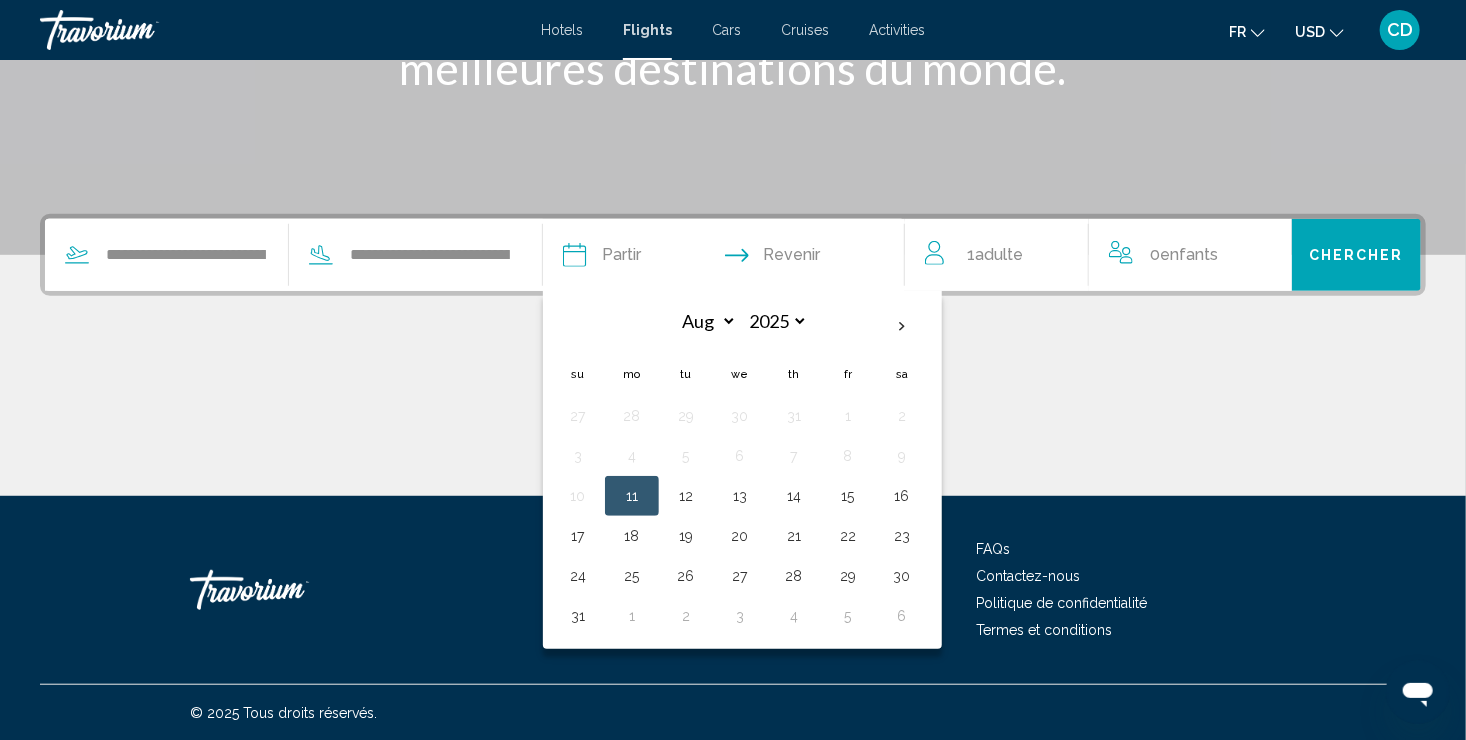 click on "11" at bounding box center [632, 496] 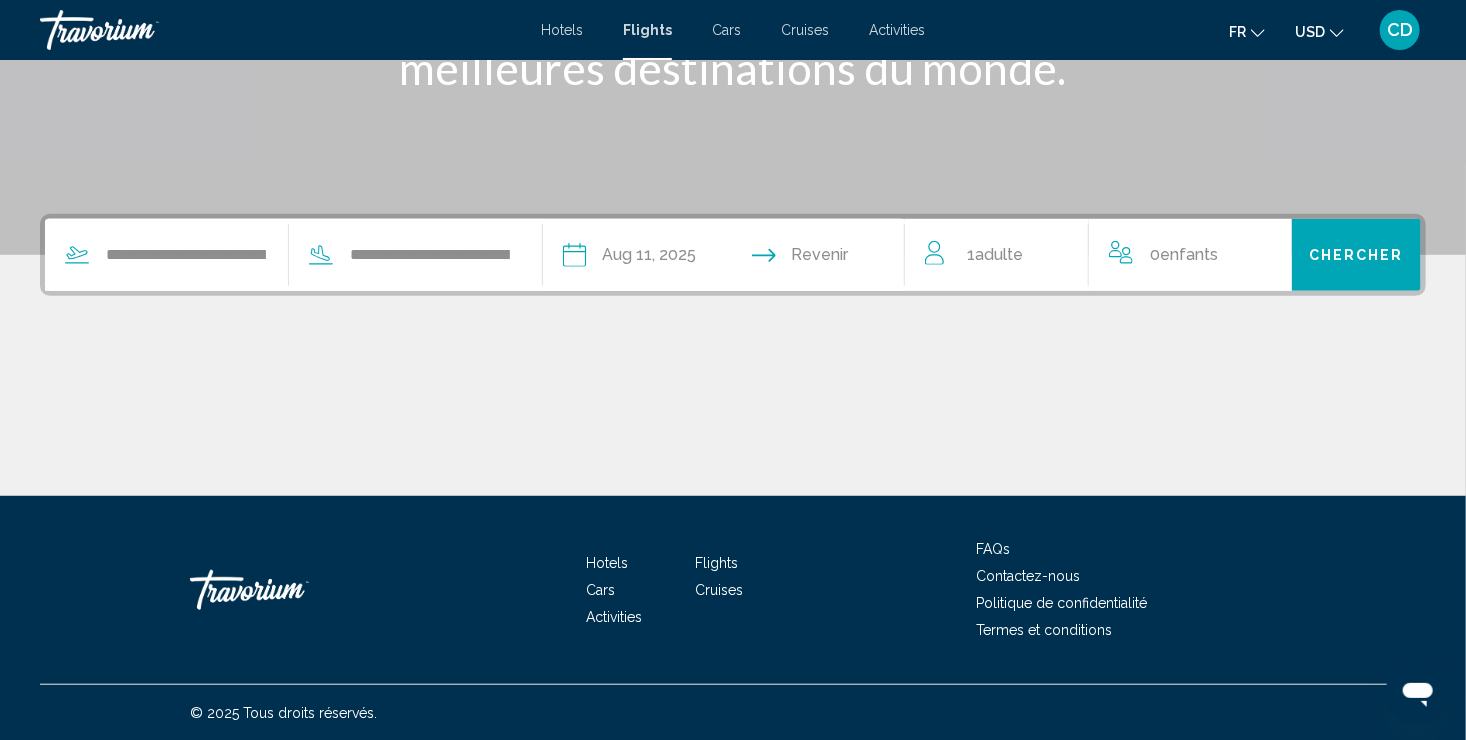 click on "1  Adulte Adultes" at bounding box center (1006, 255) 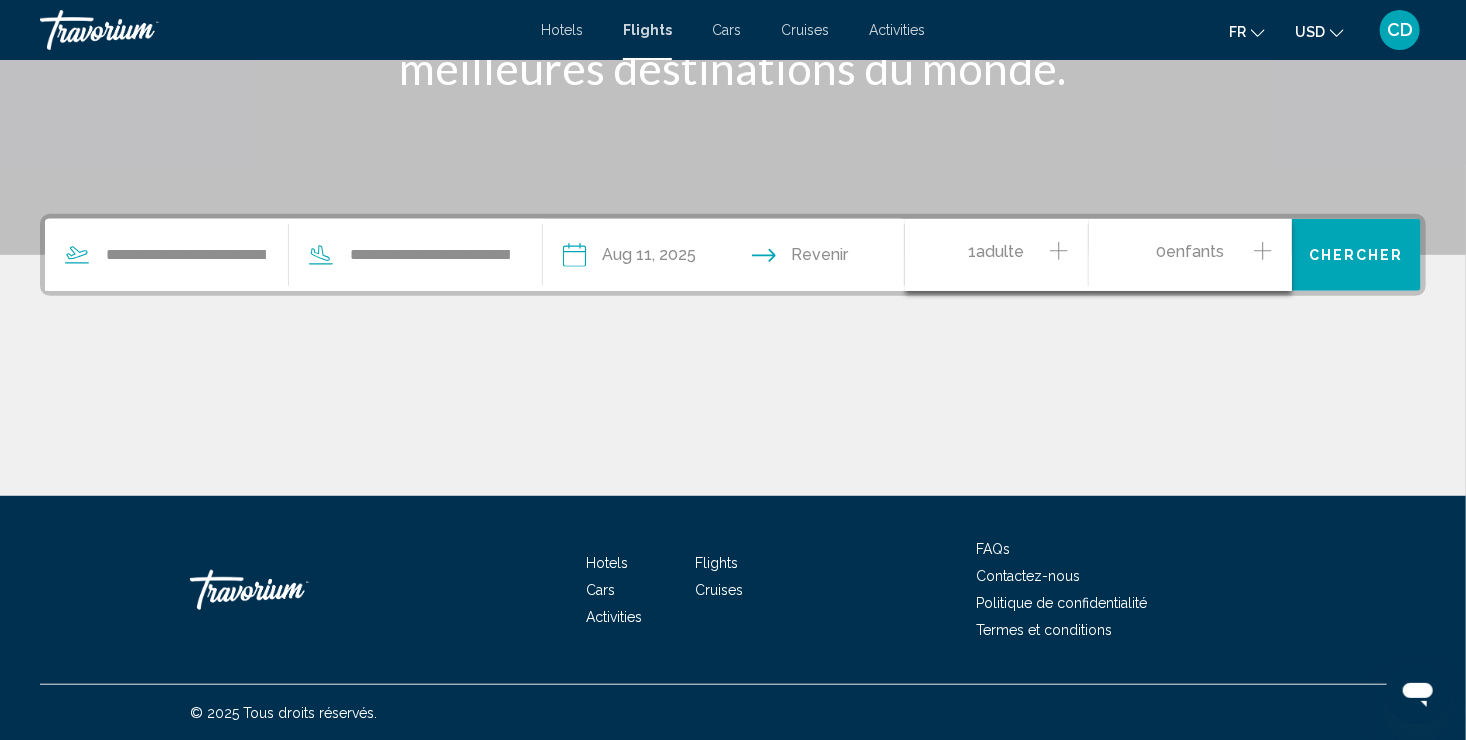 click 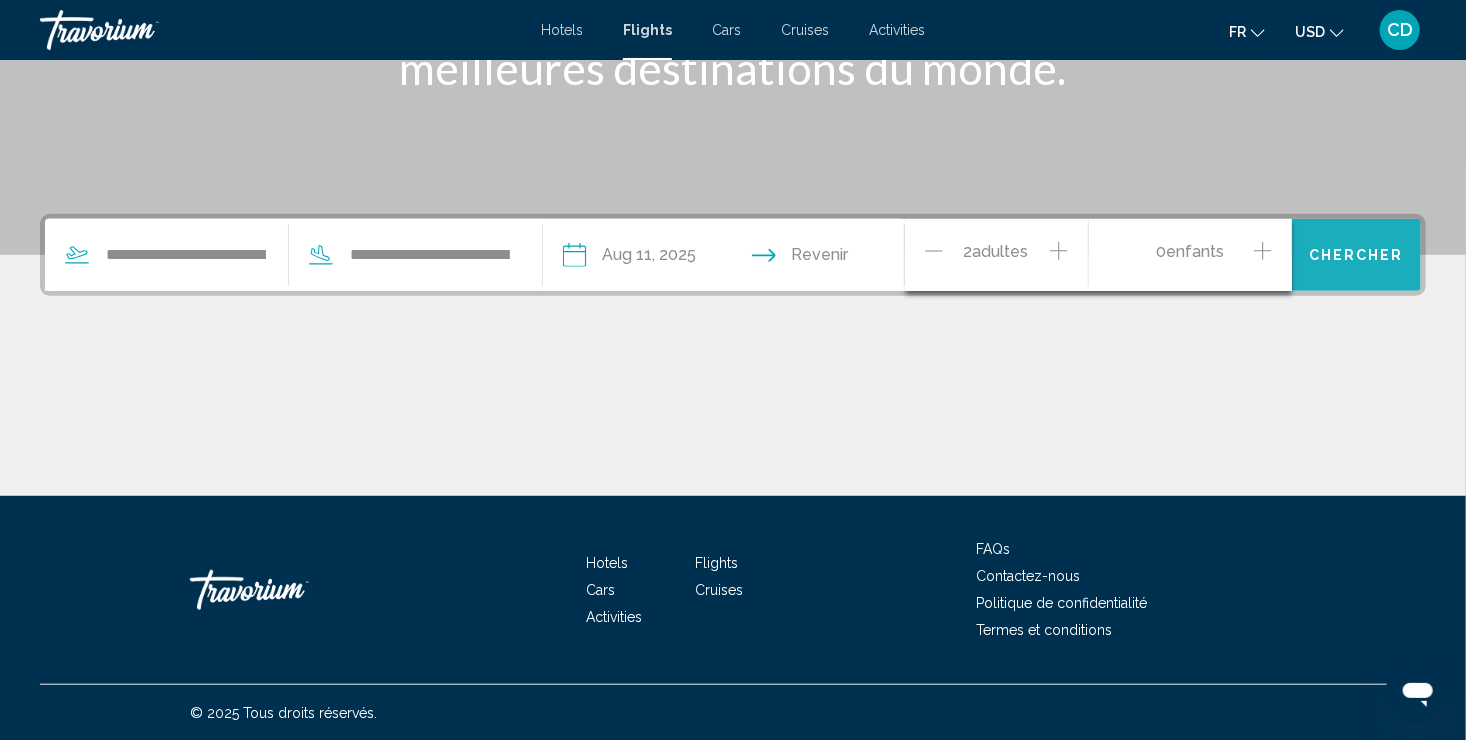 click on "Chercher" at bounding box center [1356, 256] 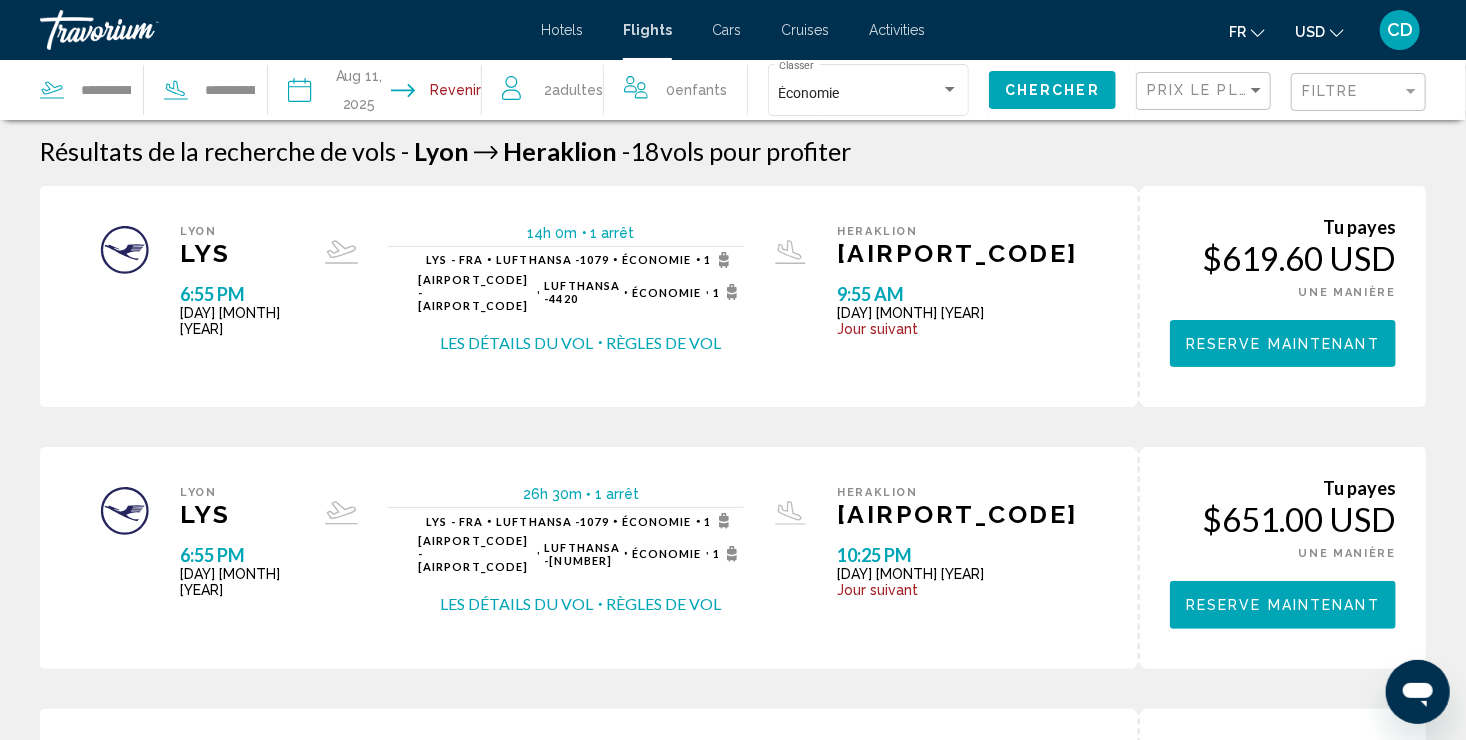 scroll, scrollTop: 0, scrollLeft: 0, axis: both 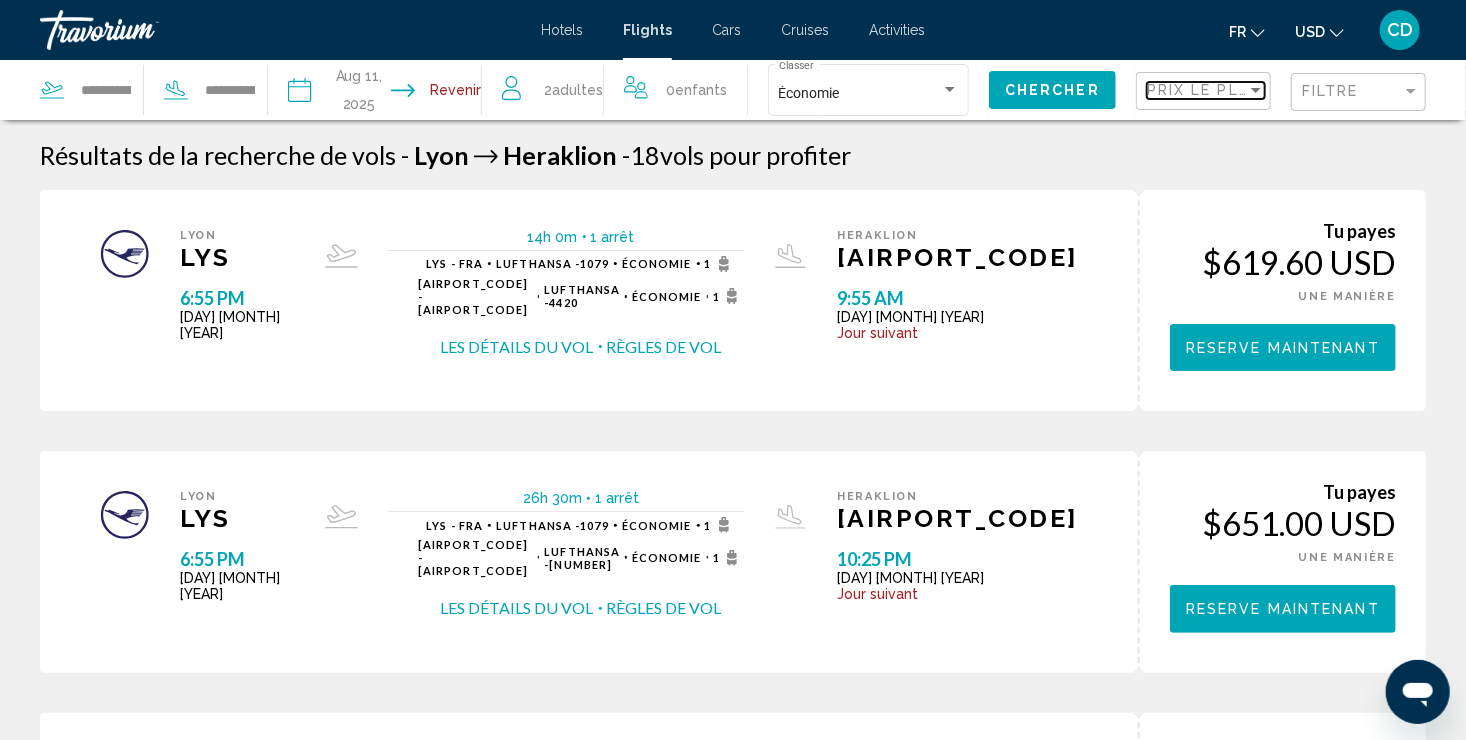click on "Prix ​​le plus bas" at bounding box center (1224, 90) 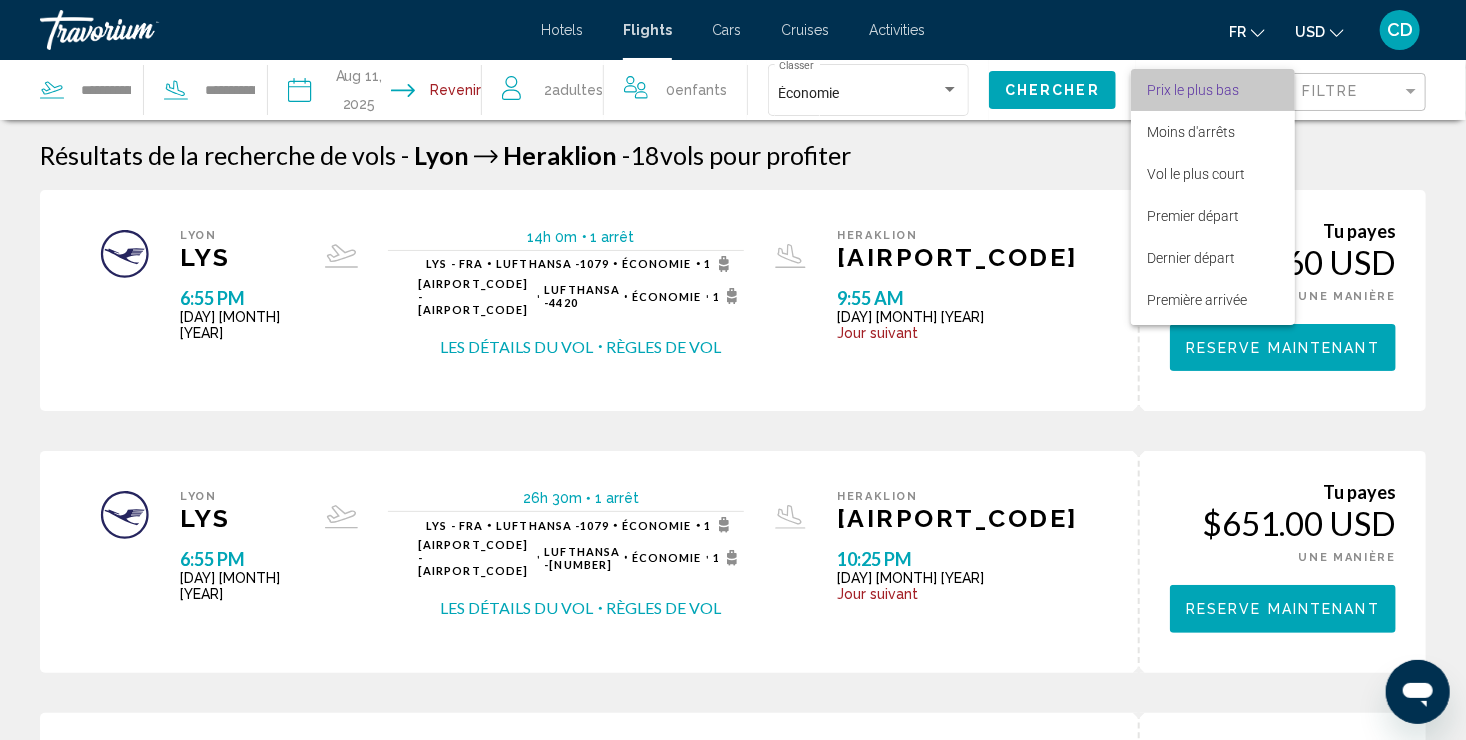 click on "Prix ​​le plus bas" at bounding box center [1193, 90] 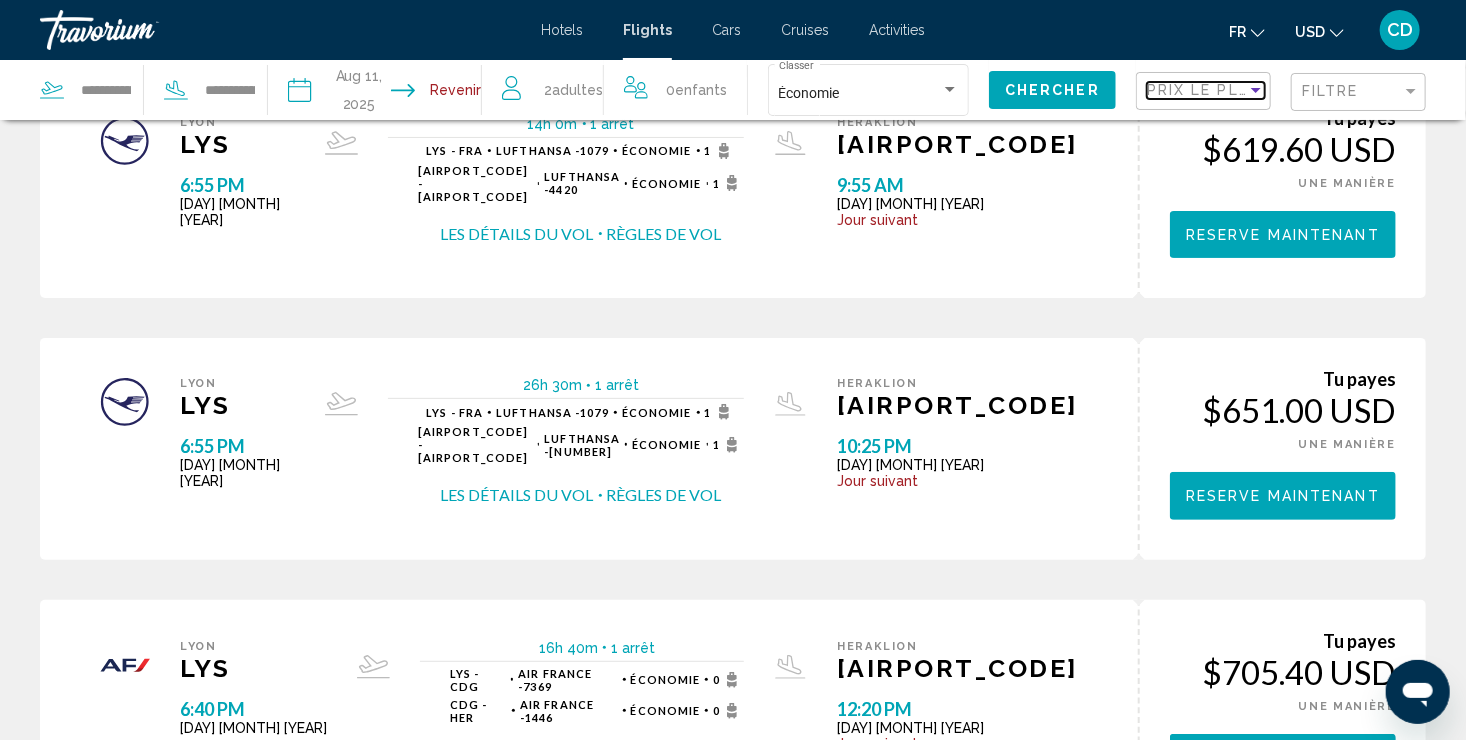 scroll, scrollTop: 0, scrollLeft: 0, axis: both 